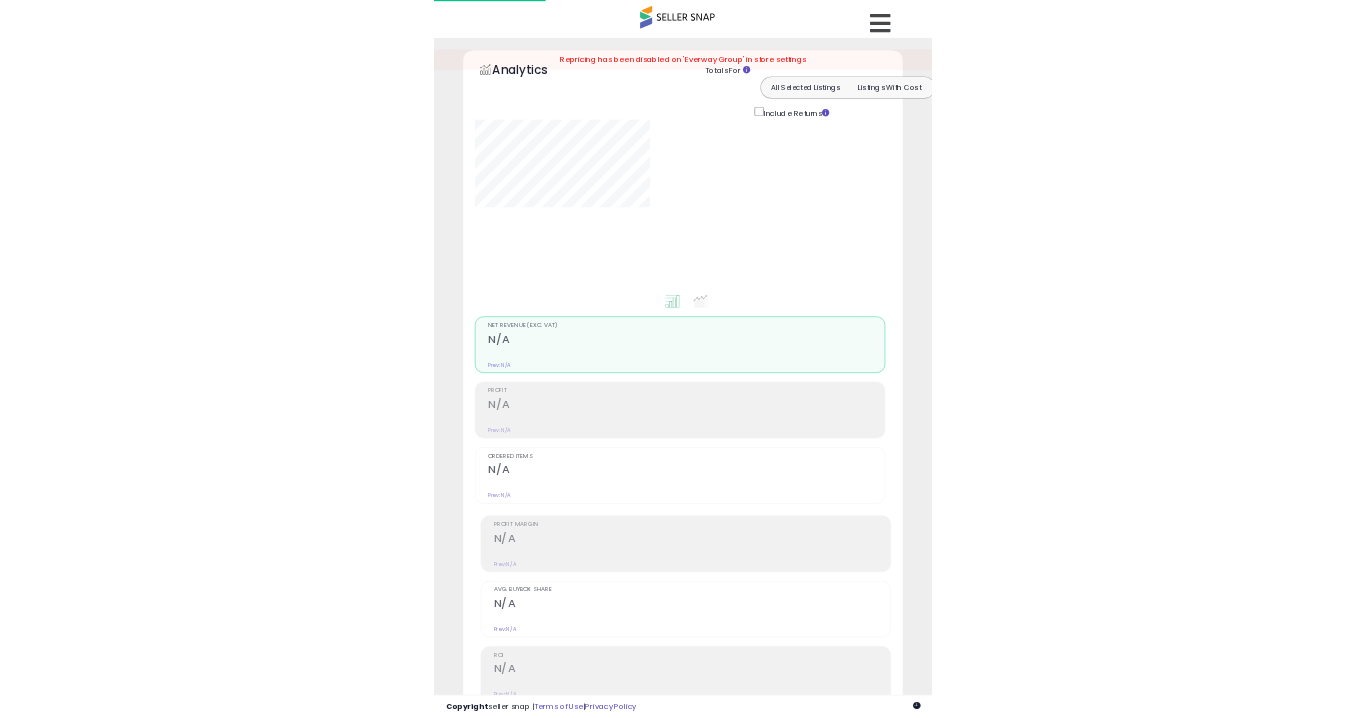 scroll, scrollTop: 0, scrollLeft: 0, axis: both 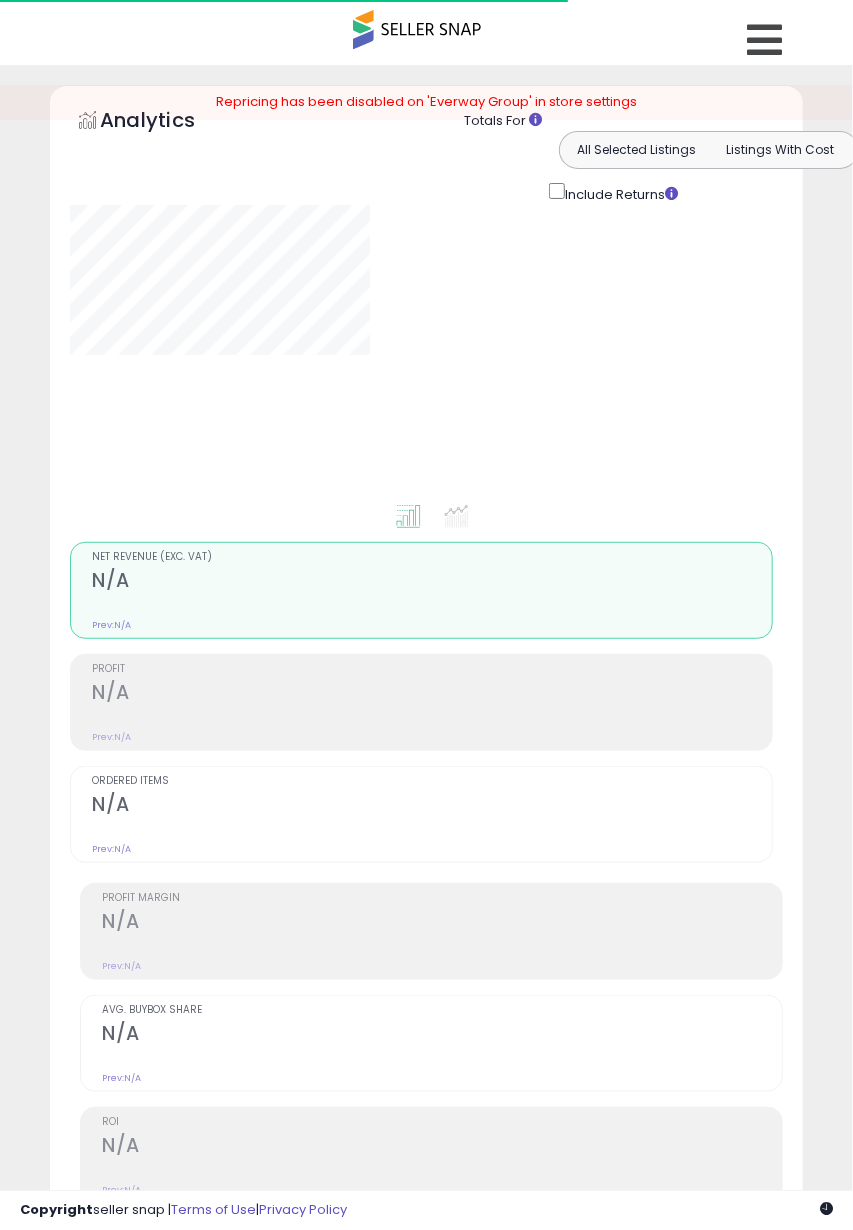 type on "***" 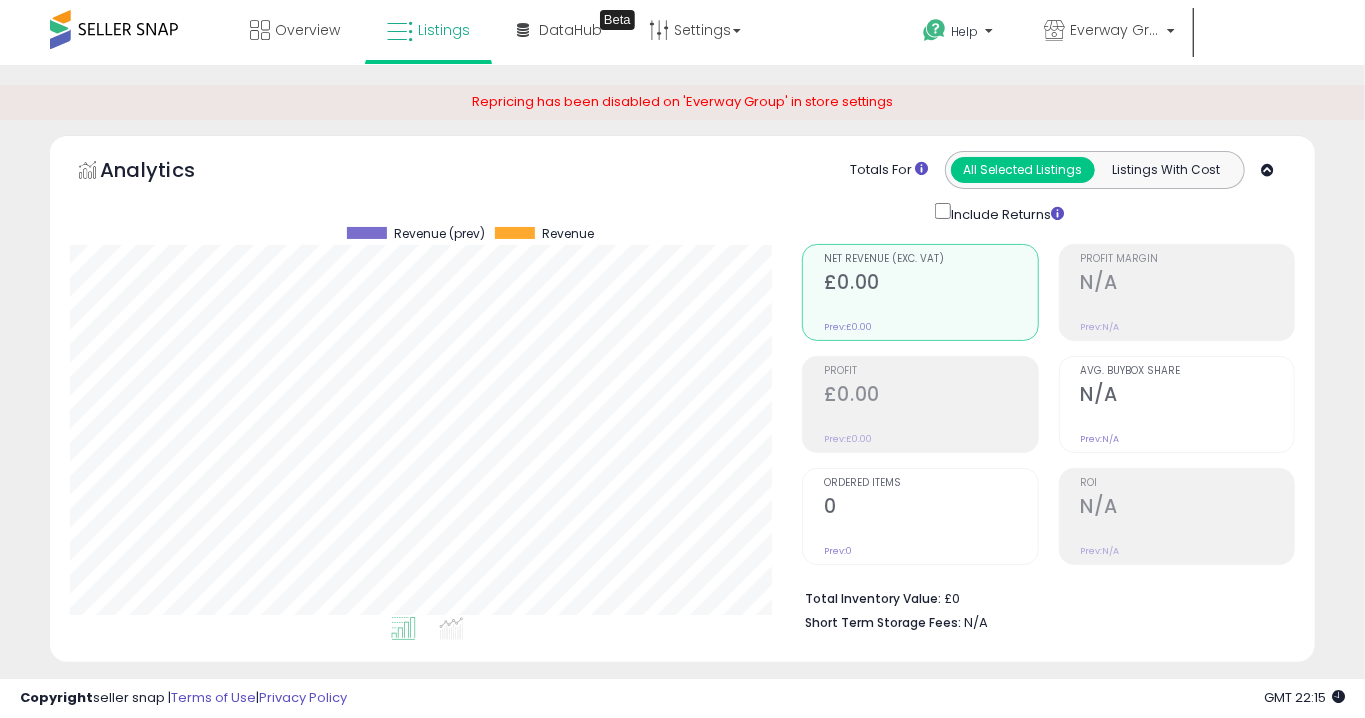 scroll, scrollTop: 999589, scrollLeft: 999267, axis: both 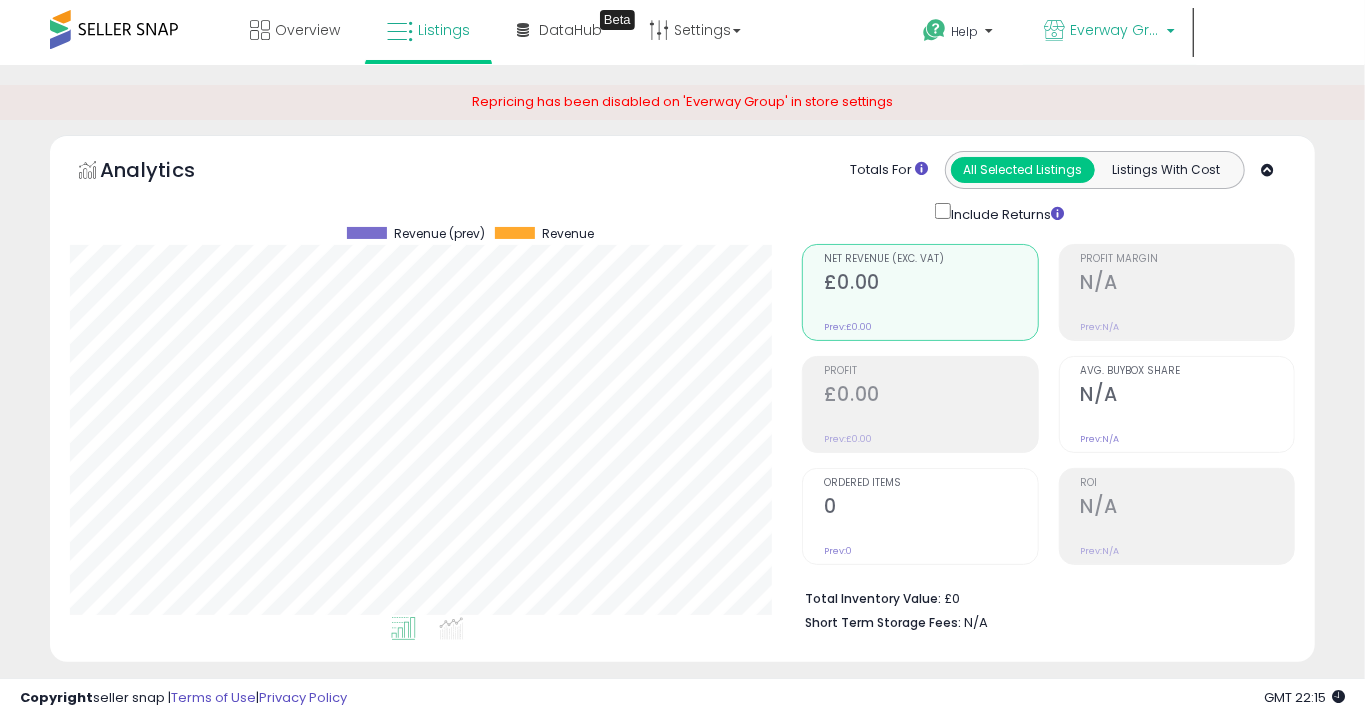 click on "Everway Group" at bounding box center [1110, 32] 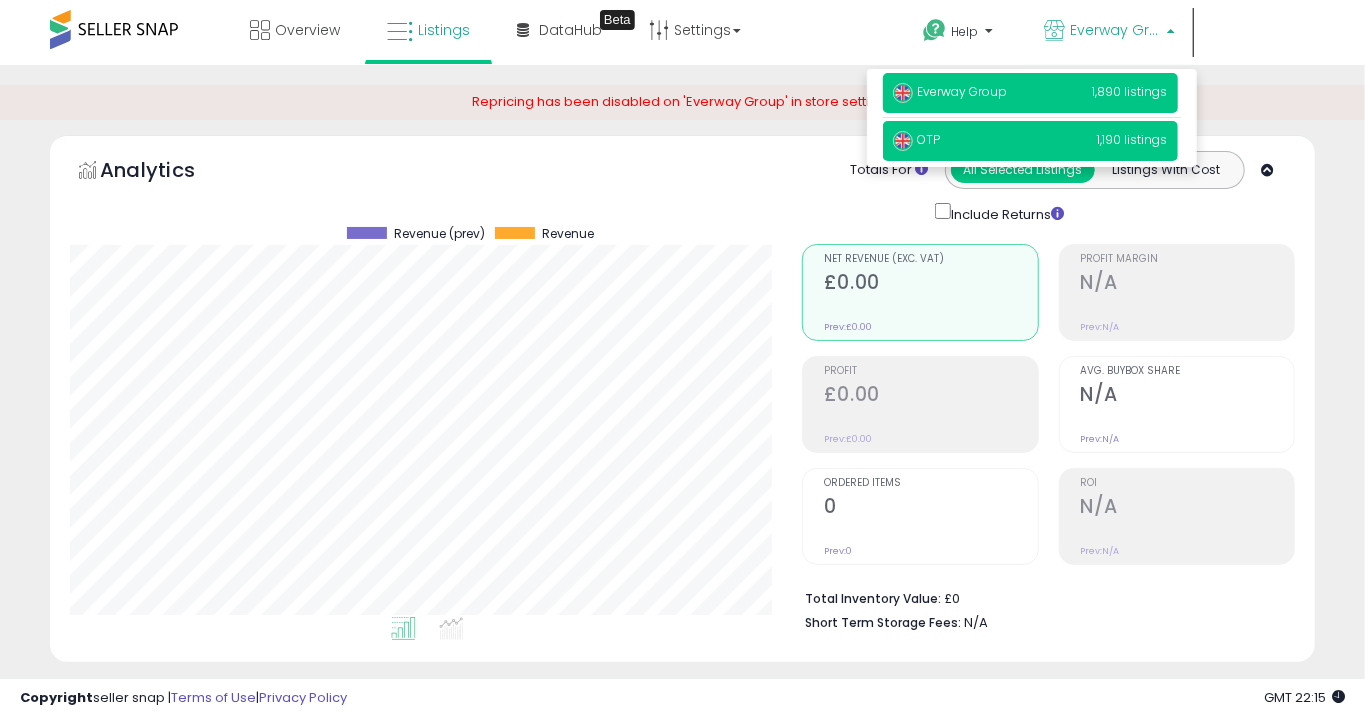 click on "1,190
listings" at bounding box center (1133, 139) 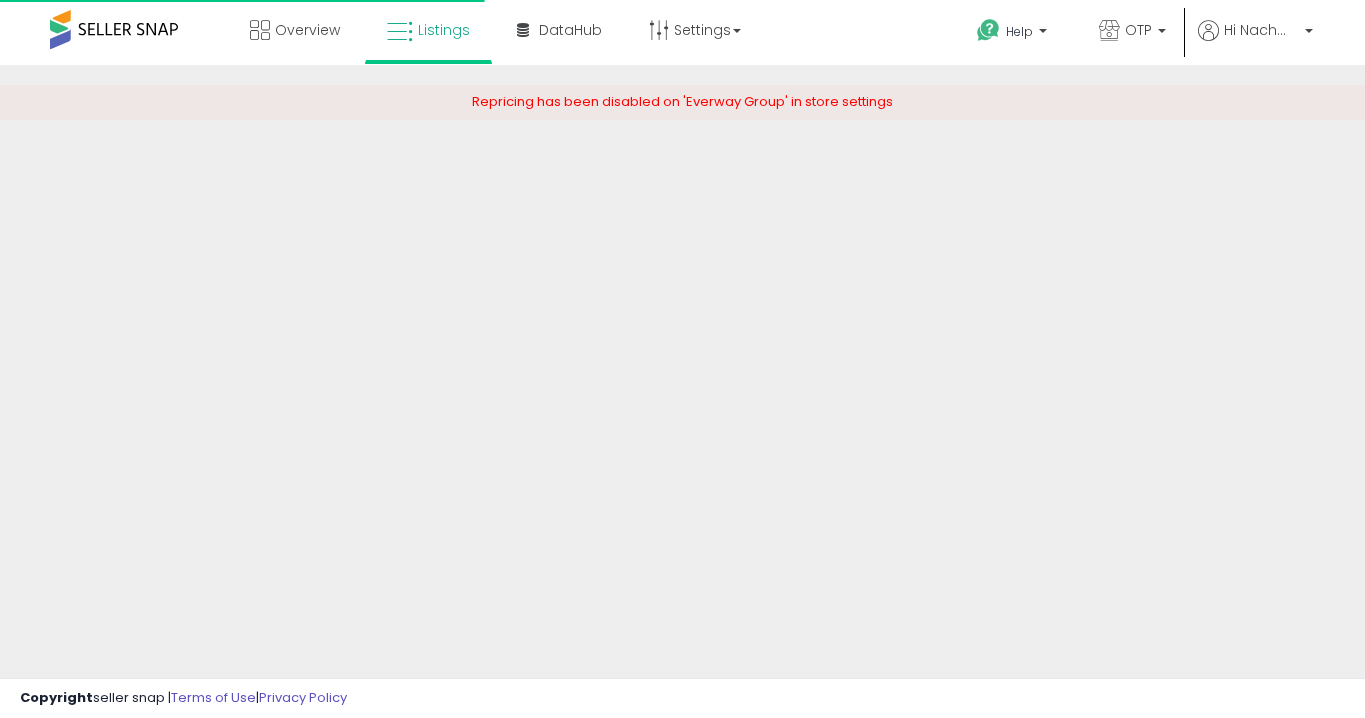 scroll, scrollTop: 0, scrollLeft: 0, axis: both 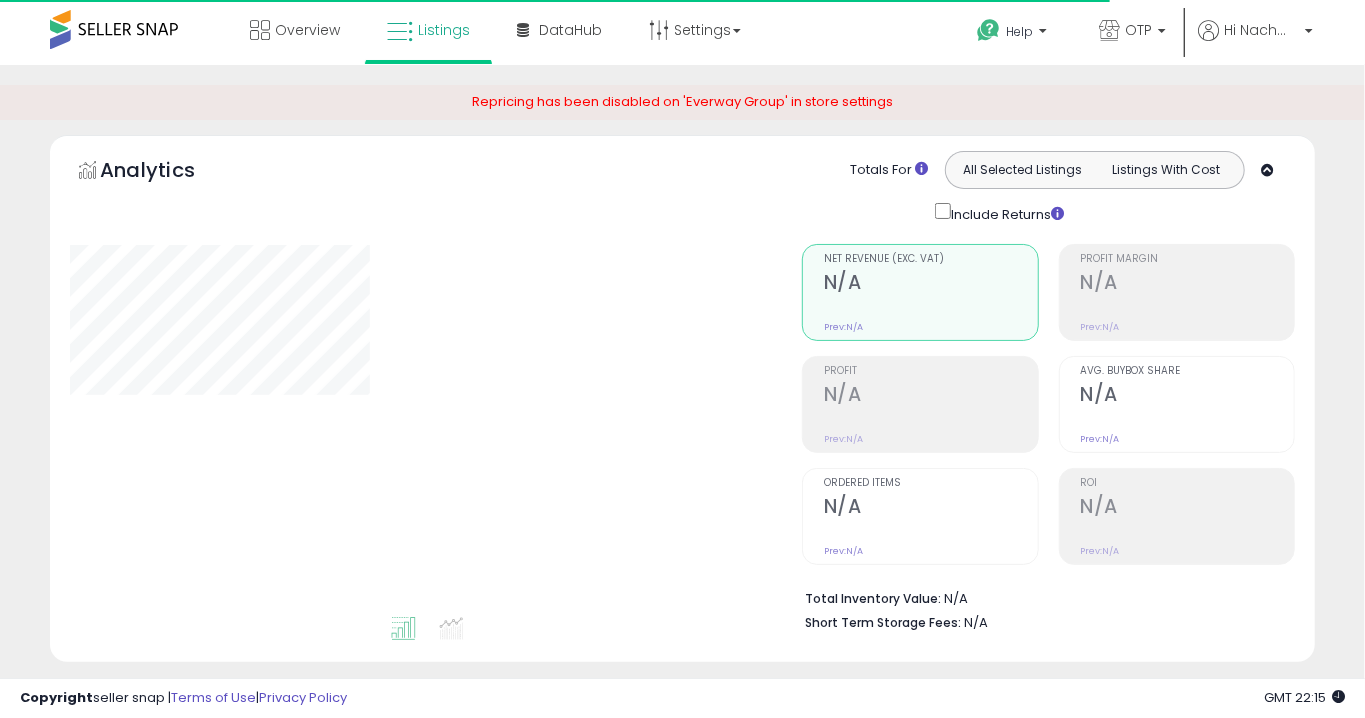 type on "***" 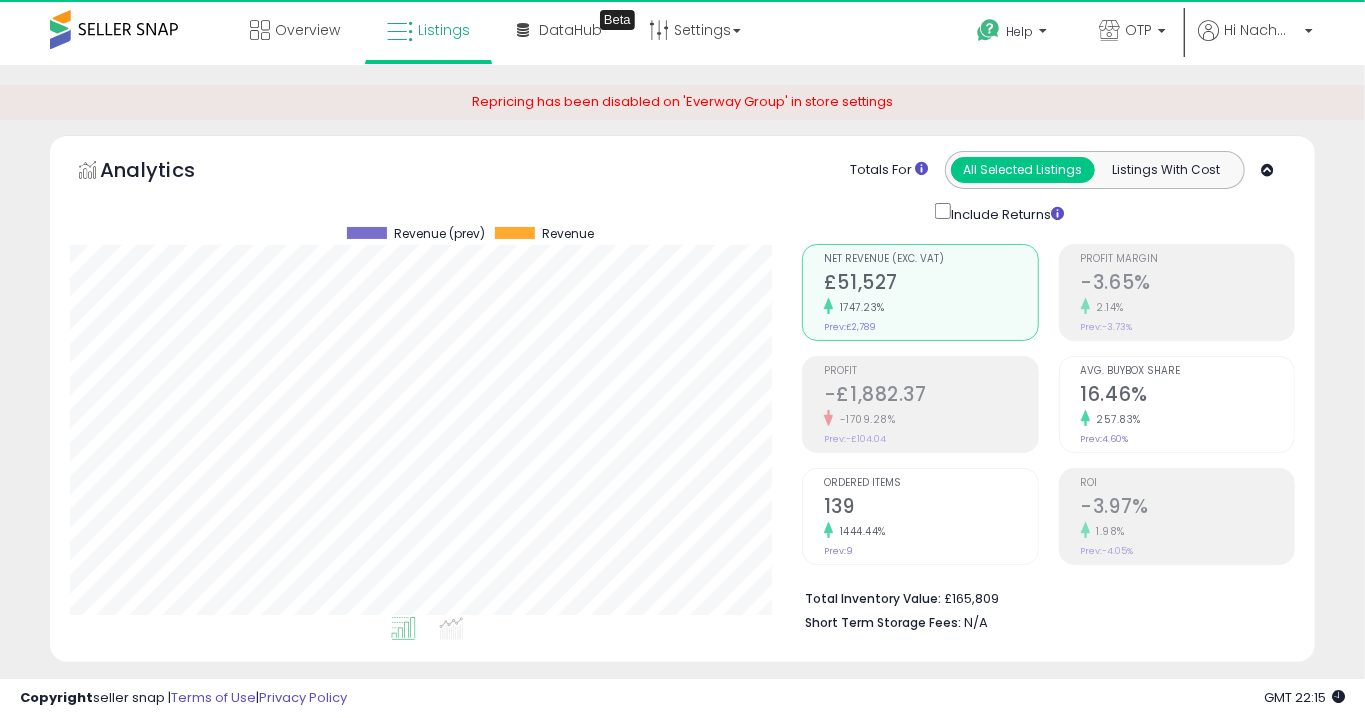 scroll, scrollTop: 999589, scrollLeft: 999267, axis: both 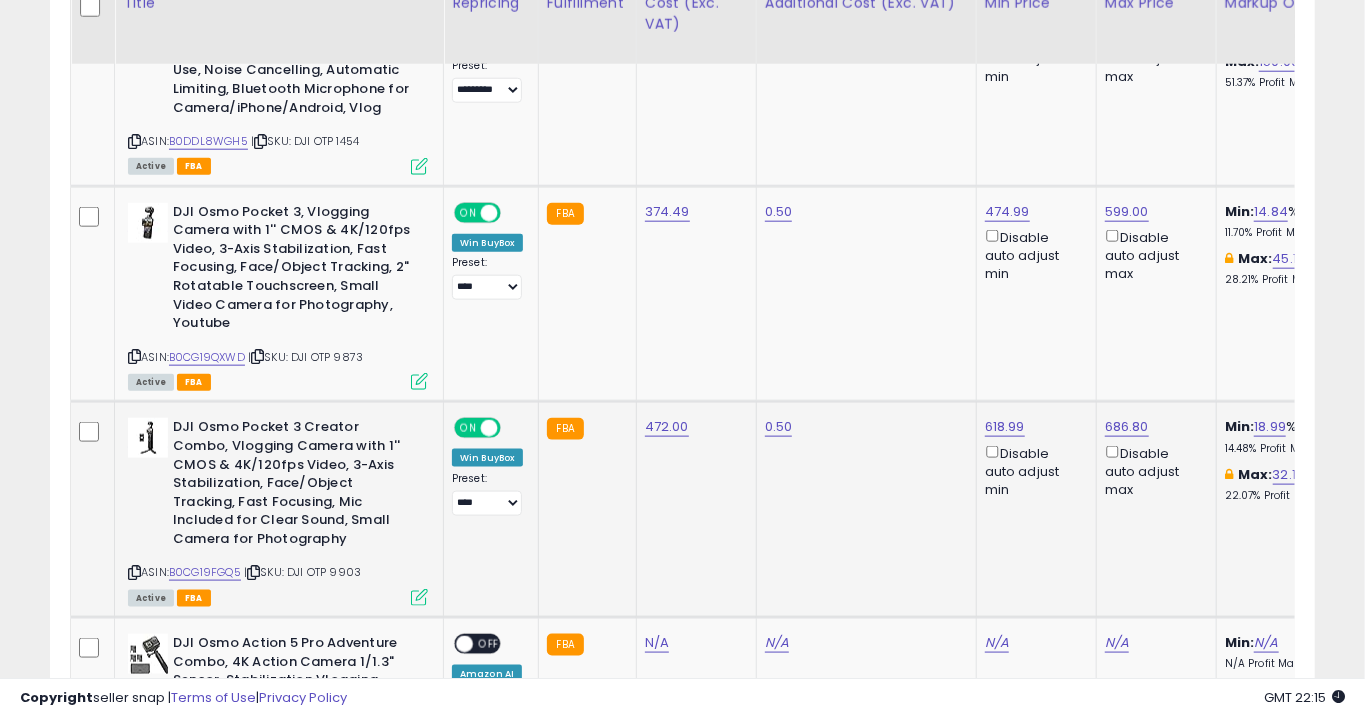 click at bounding box center (419, 597) 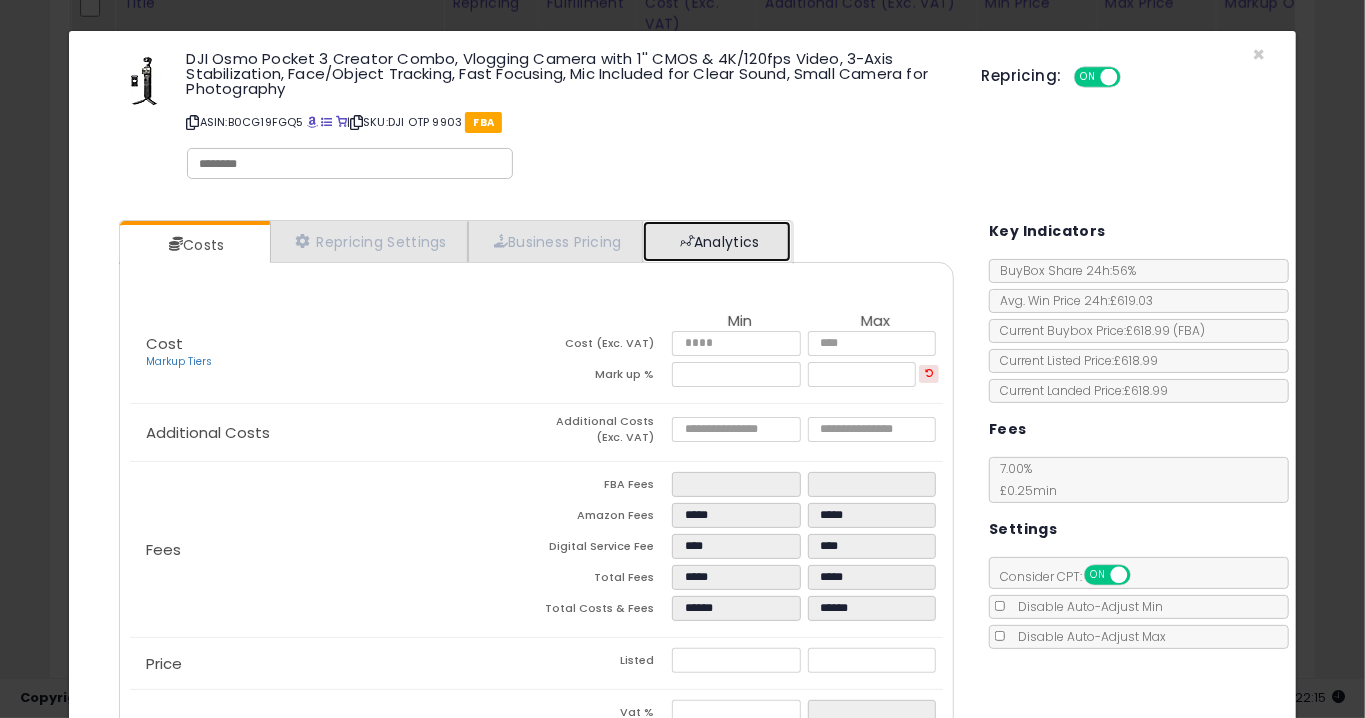 click on "Analytics" at bounding box center (717, 241) 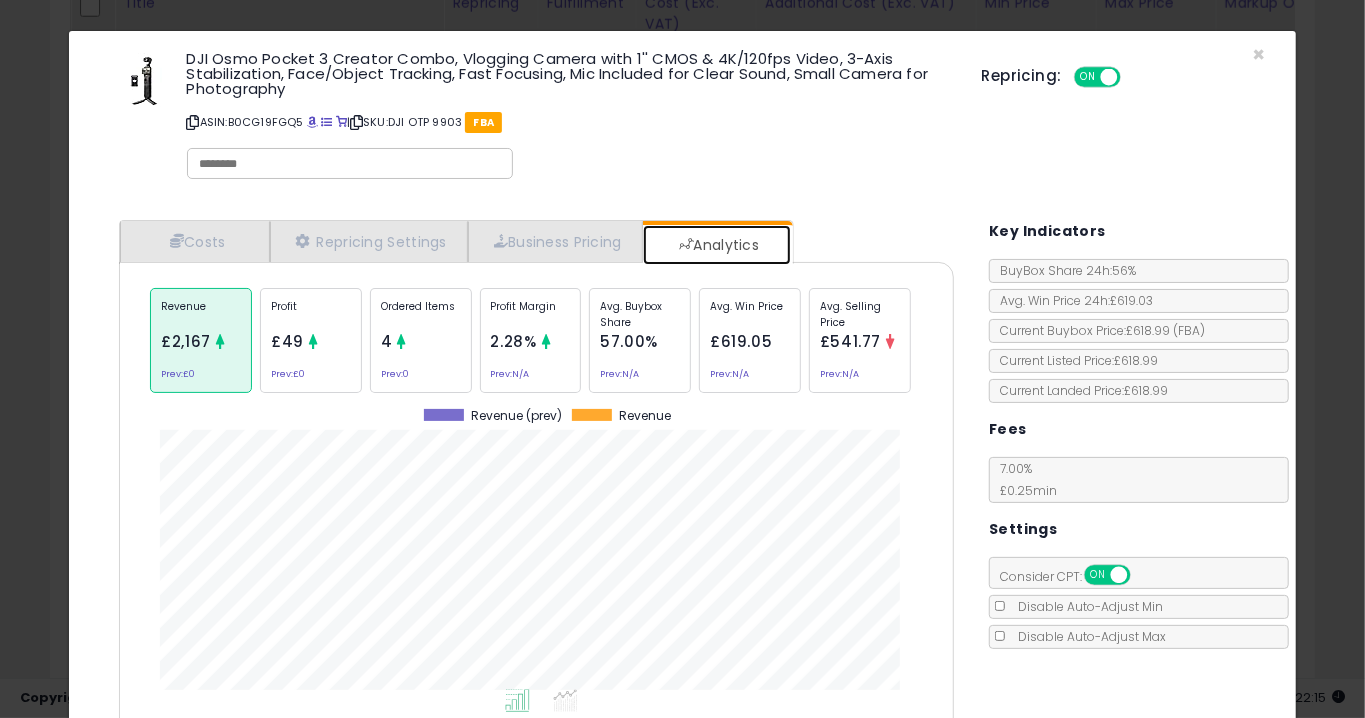 scroll, scrollTop: 999387, scrollLeft: 999124, axis: both 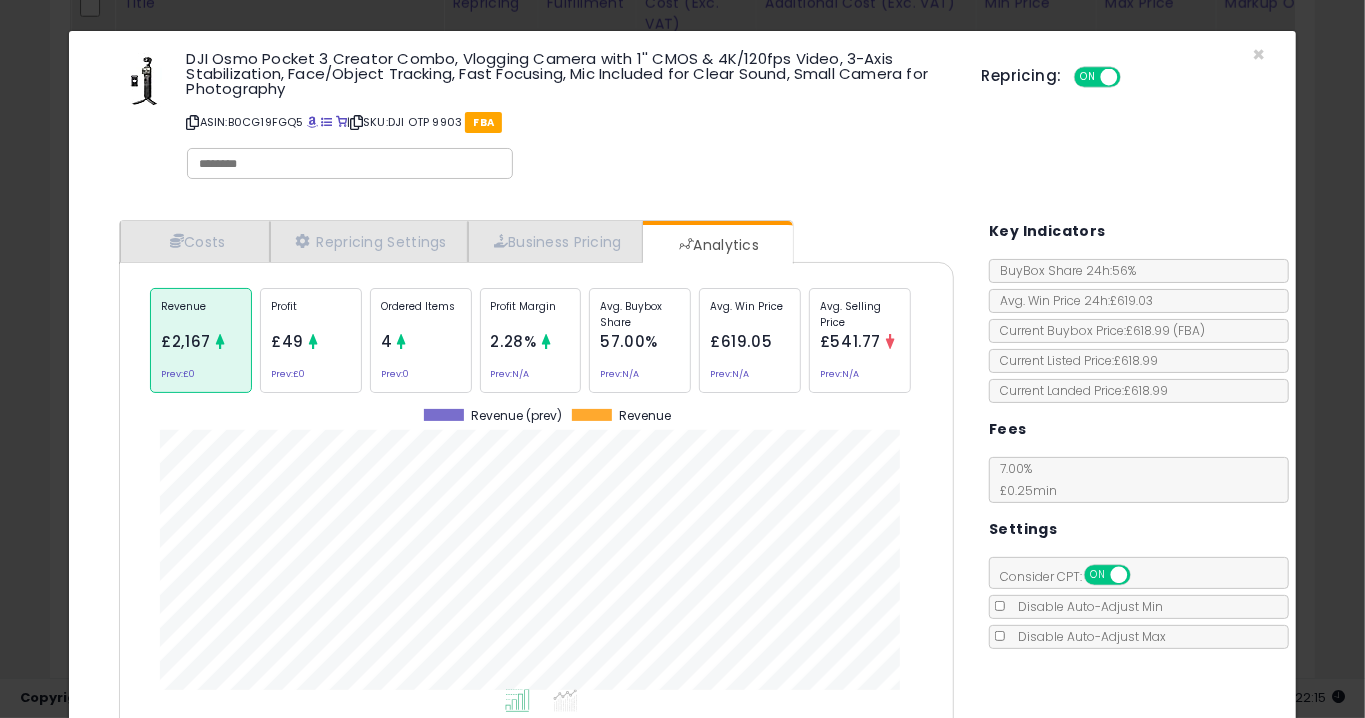 click on "Jul-07 - Aug-05 (30 Days)" at bounding box center (268, 753) 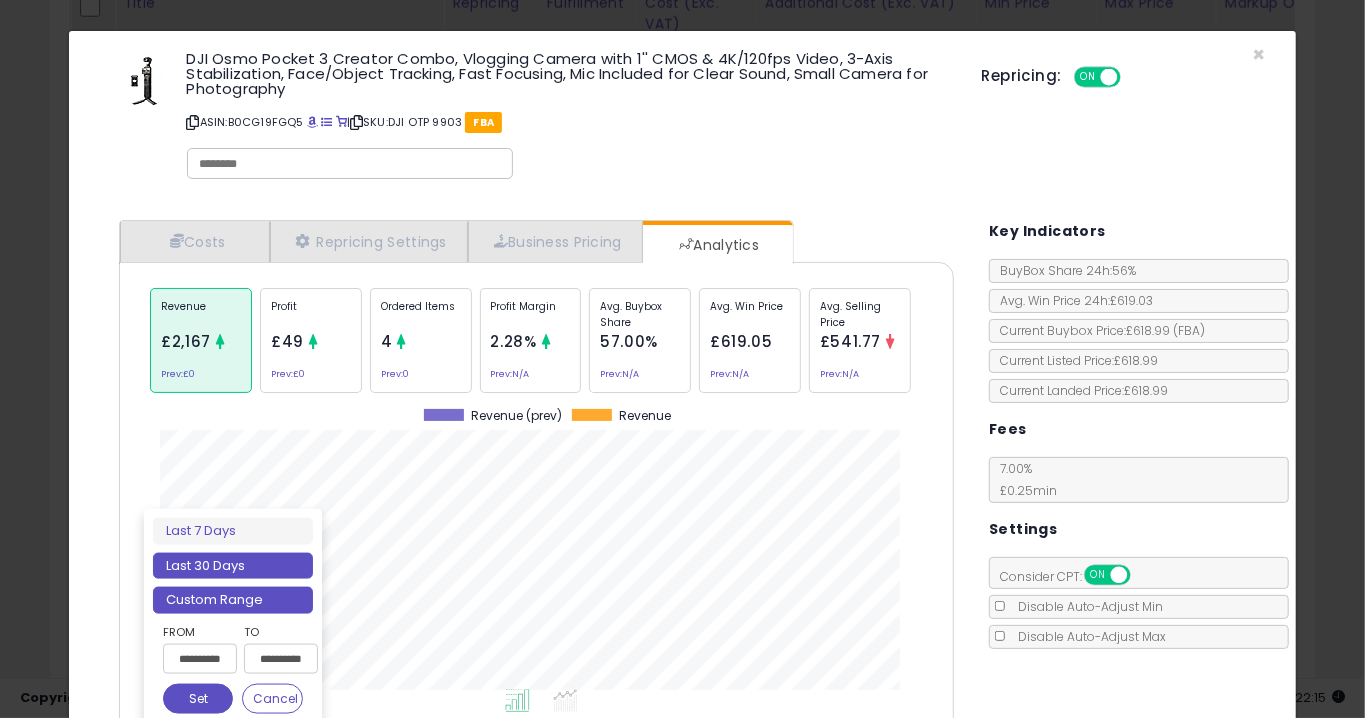 click on "Custom Range" at bounding box center (233, 600) 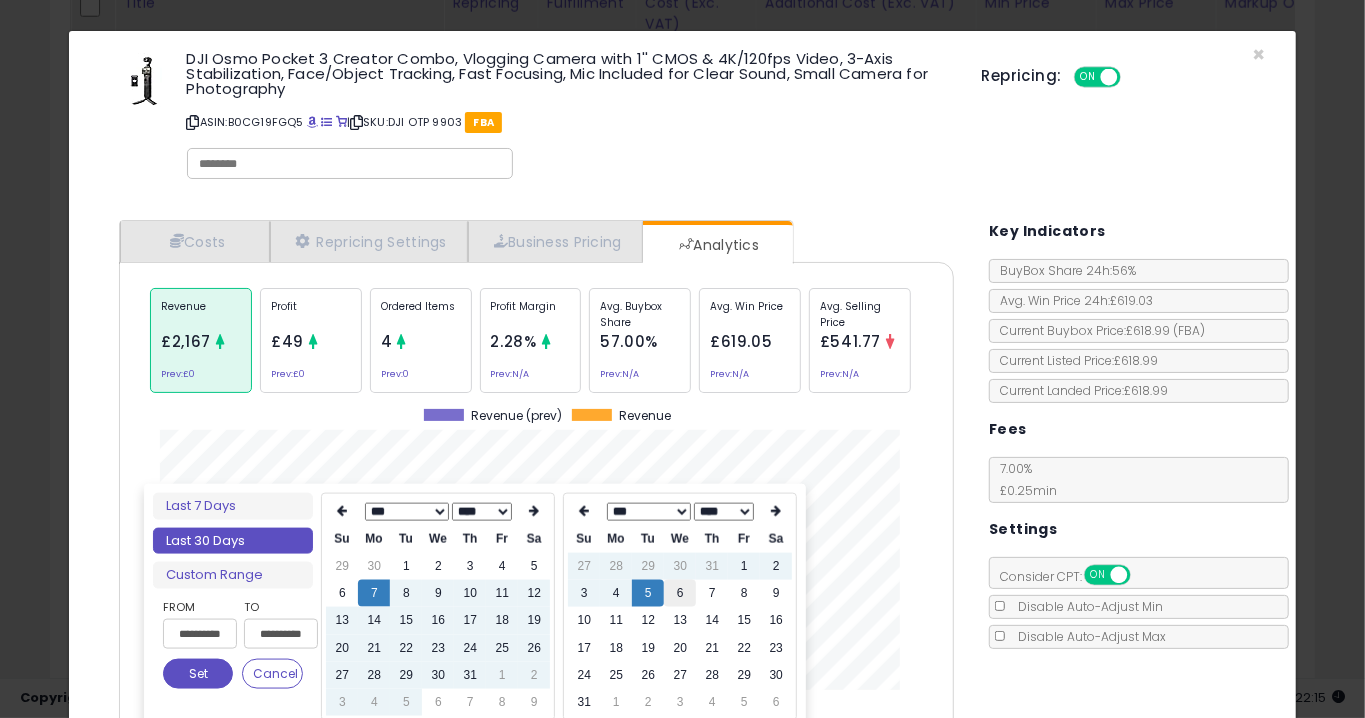 click on "6" at bounding box center [680, 593] 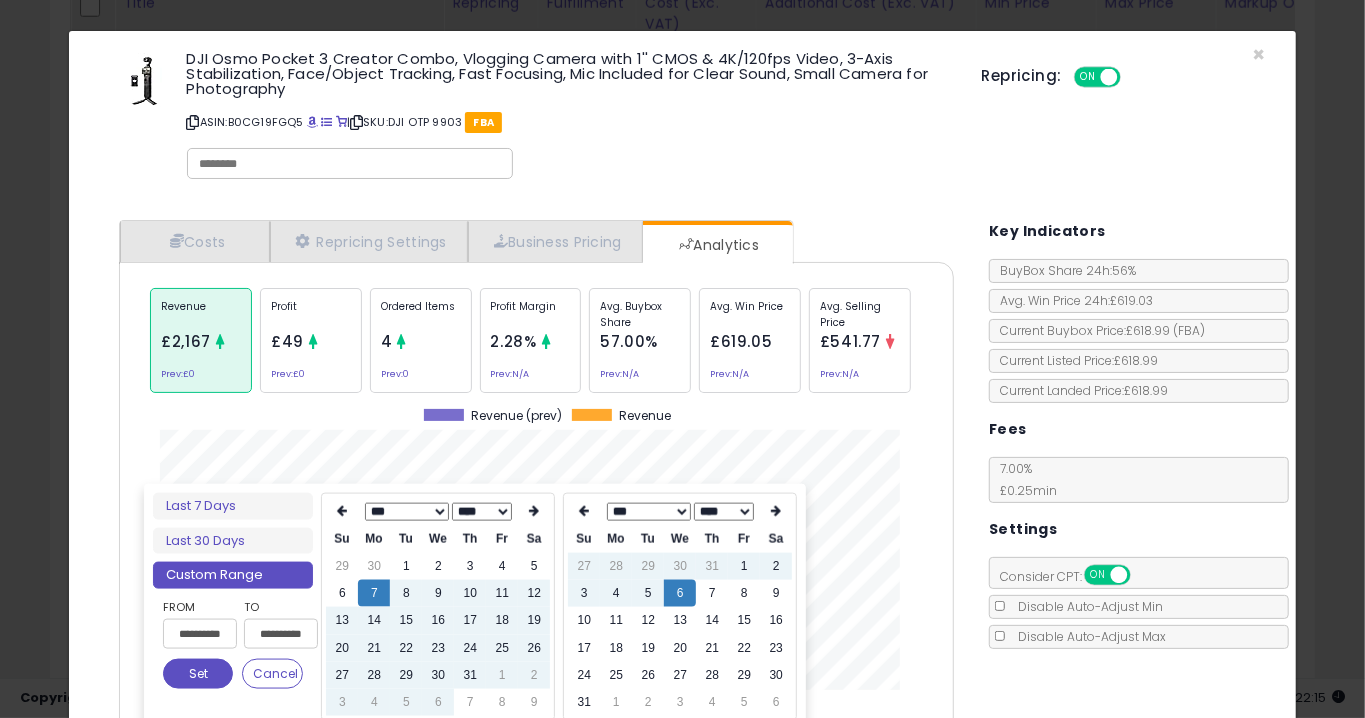 type on "**********" 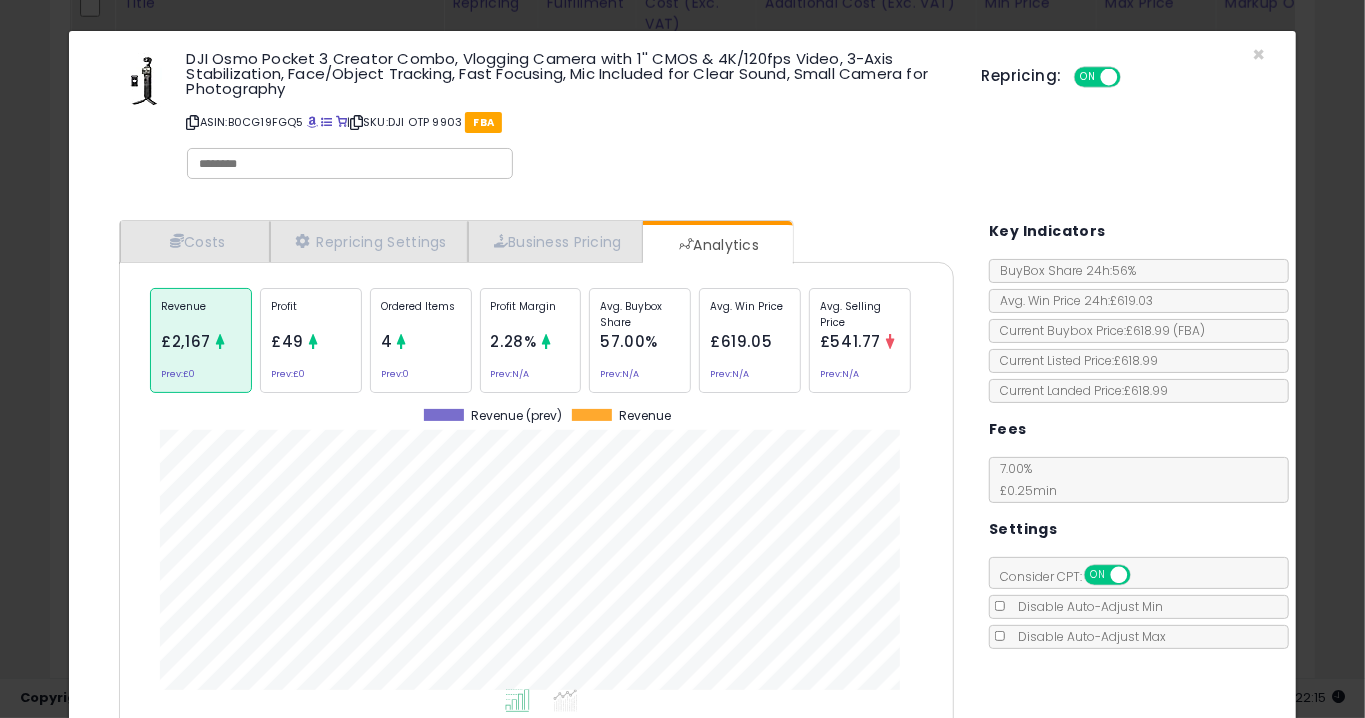 click on "Apply" at bounding box center (760, 753) 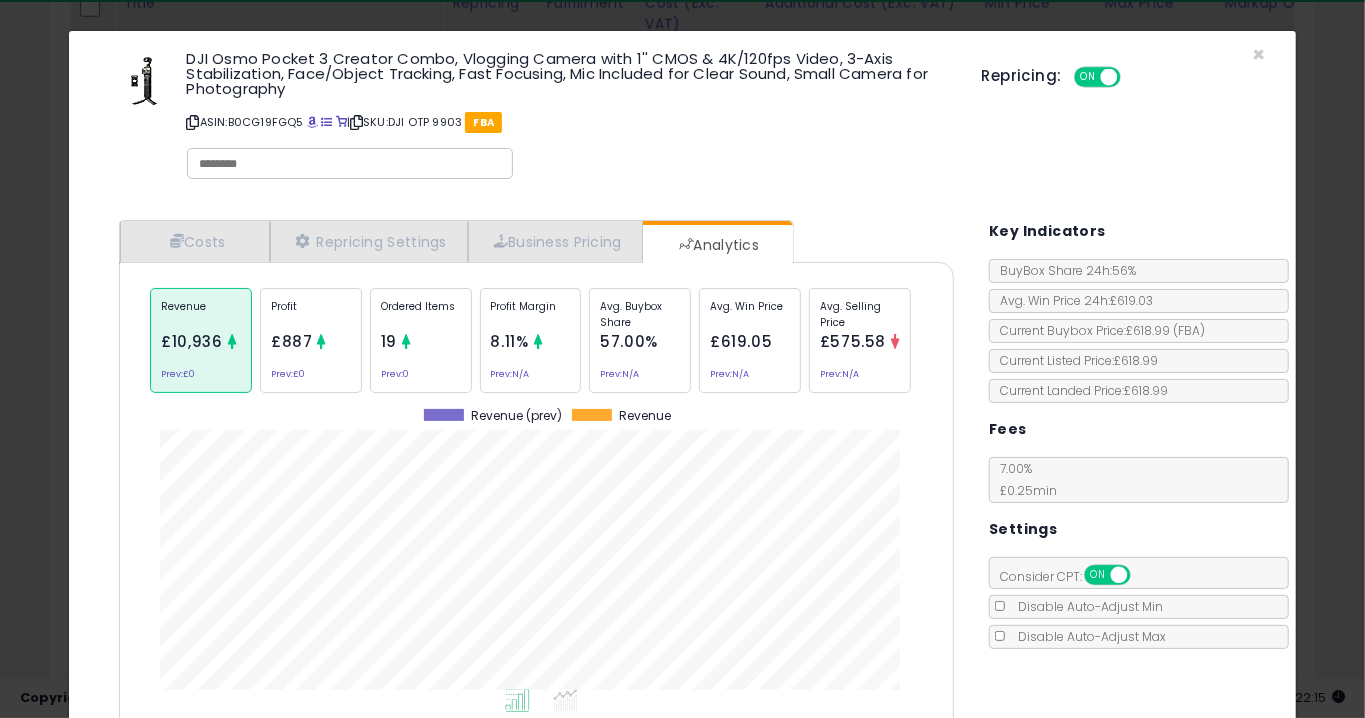 scroll, scrollTop: 999387, scrollLeft: 999124, axis: both 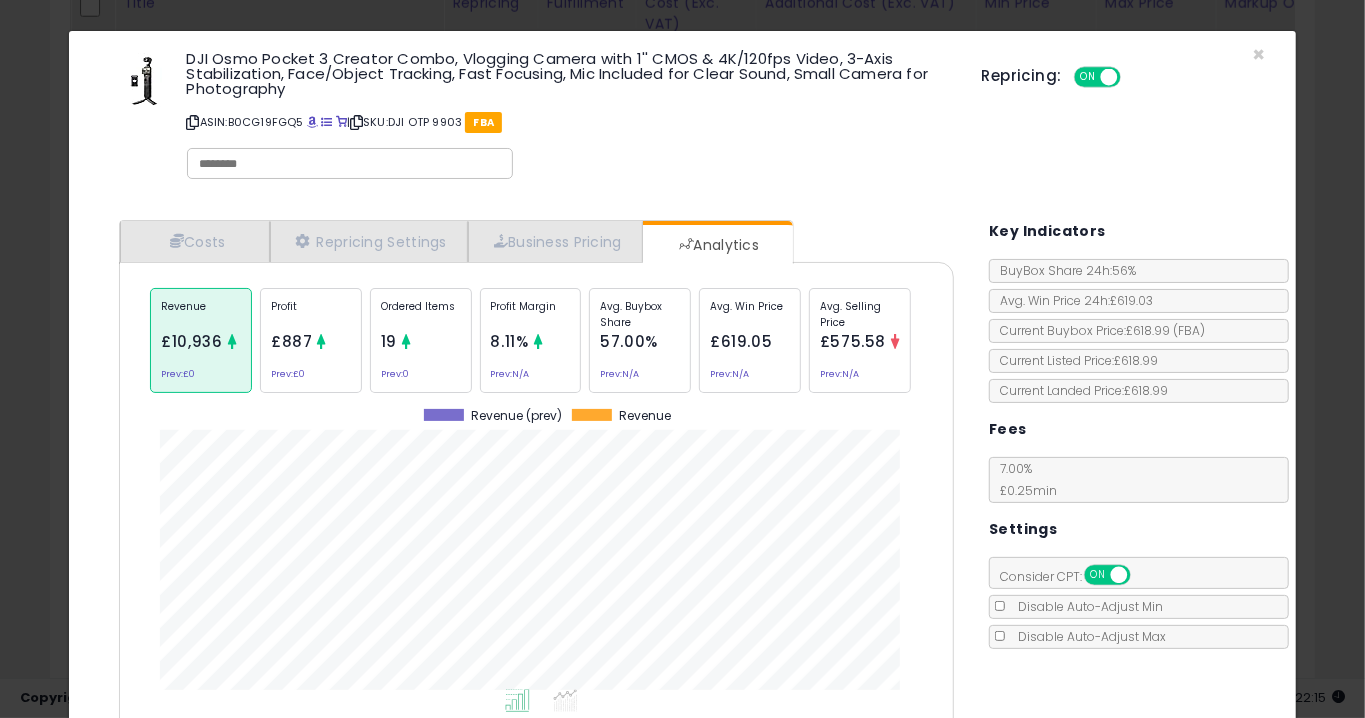 click on "Ordered Items
19
Prev:  0" 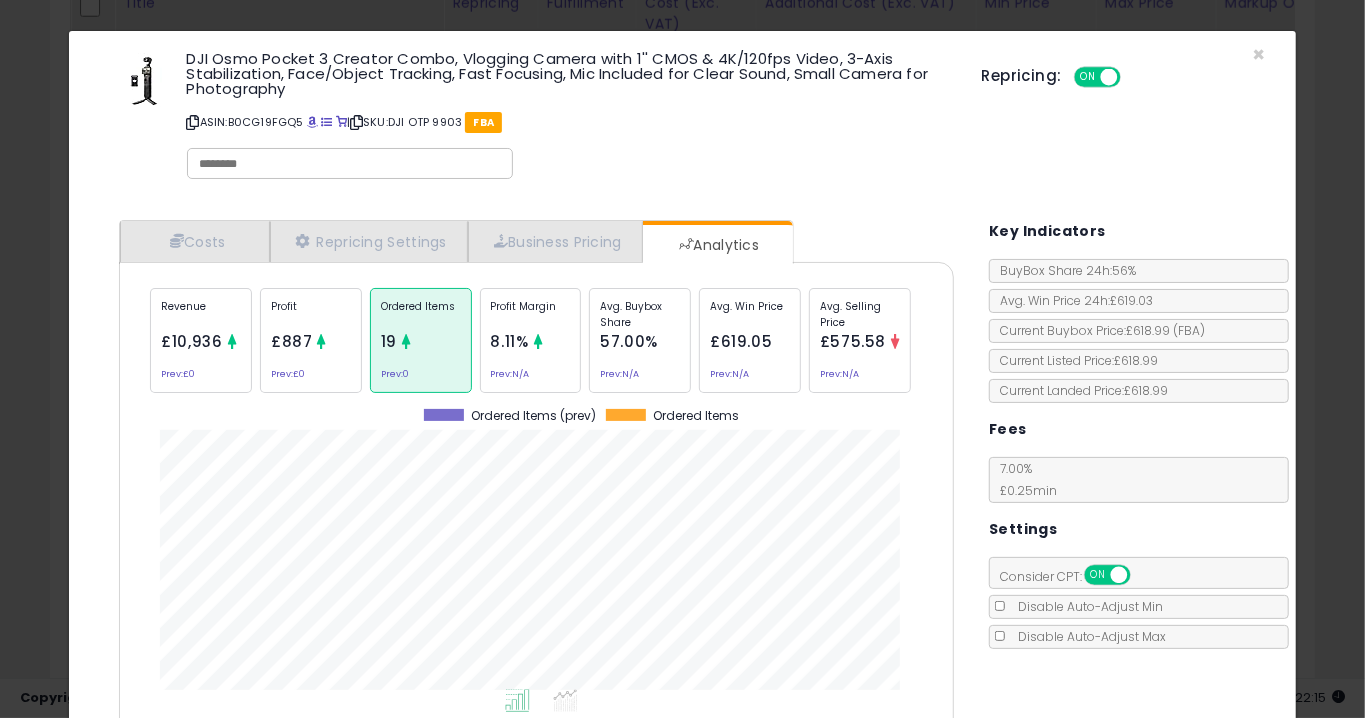 scroll, scrollTop: 999387, scrollLeft: 999124, axis: both 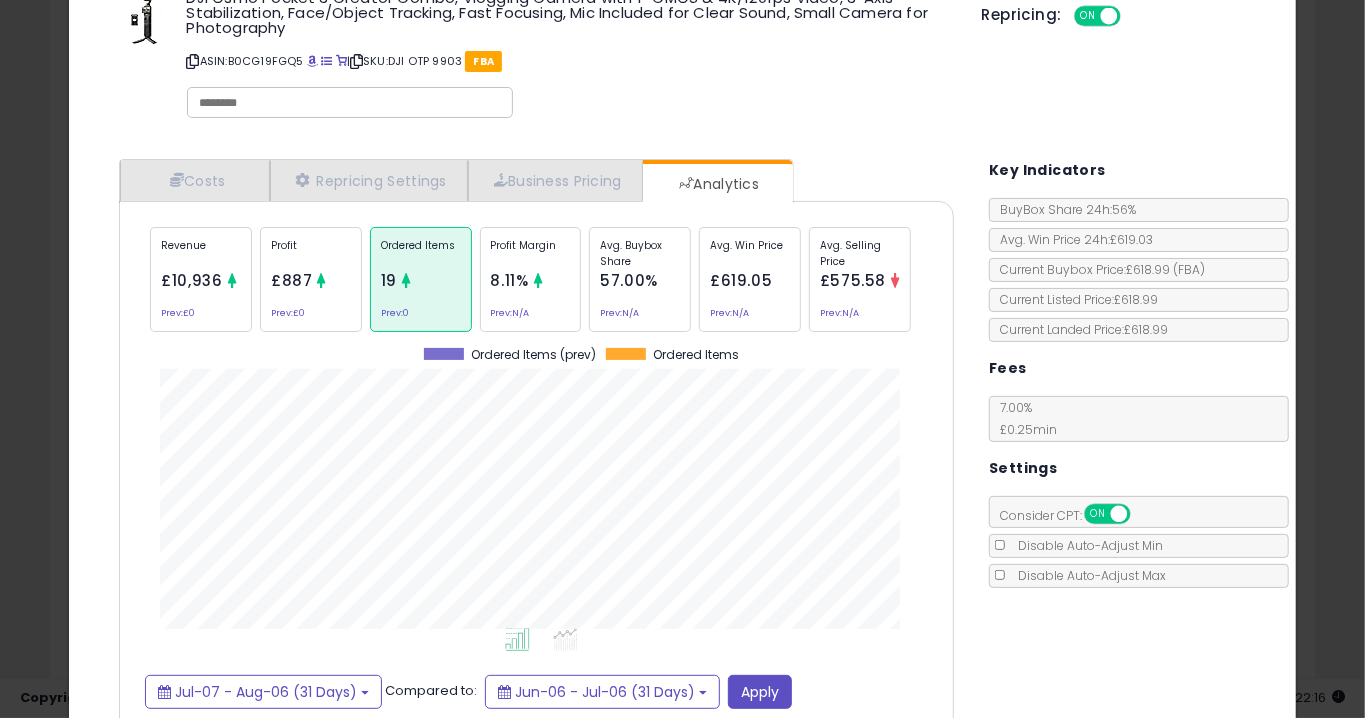 click on "£10,936" at bounding box center (191, 280) 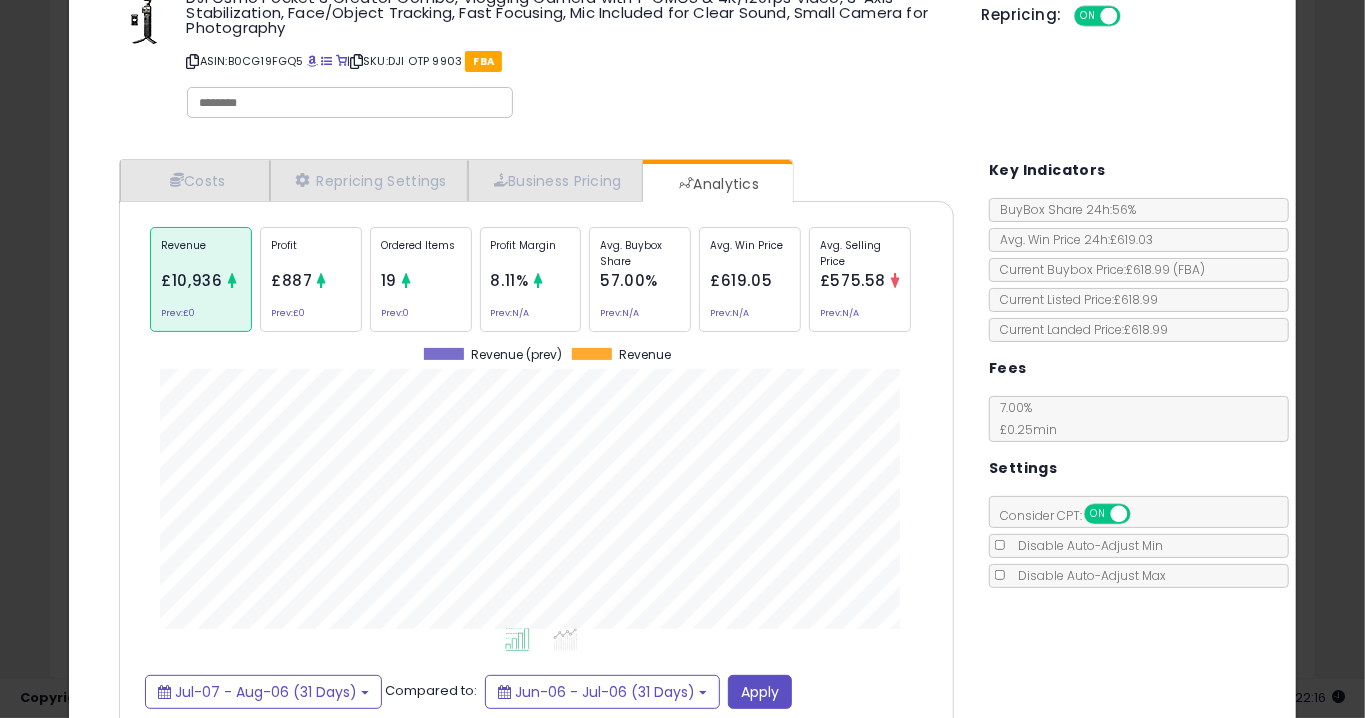 scroll, scrollTop: 999387, scrollLeft: 999124, axis: both 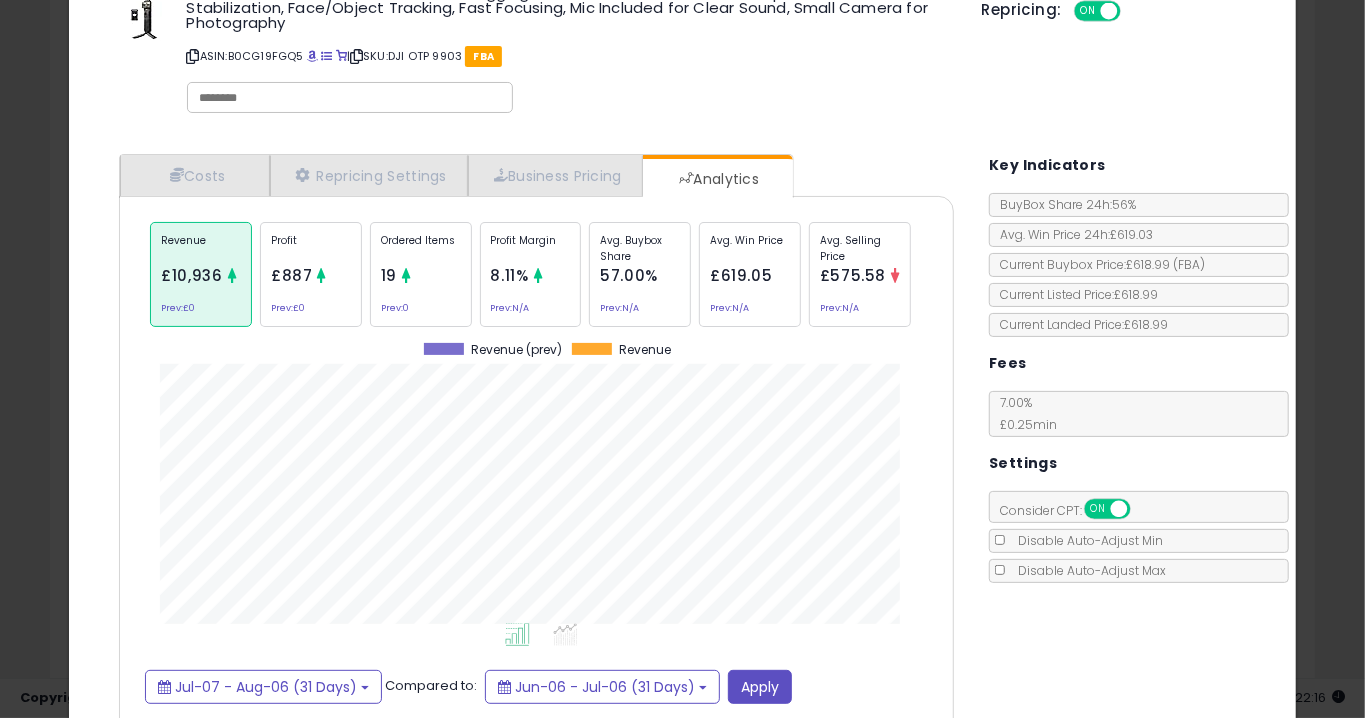 click on "× Close
DJI Osmo Pocket 3 Creator Combo, Vlogging Camera with 1'' CMOS & 4K/120fps Video, 3-Axis Stabilization, Face/Object Tracking, Fast Focusing, Mic Included for Clear Sound, Small Camera for Photography
ASIN:  B0CG19FGQ5
|
SKU:  DJI OTP 9903
FBA
Repricing:
ON   OFF
*" 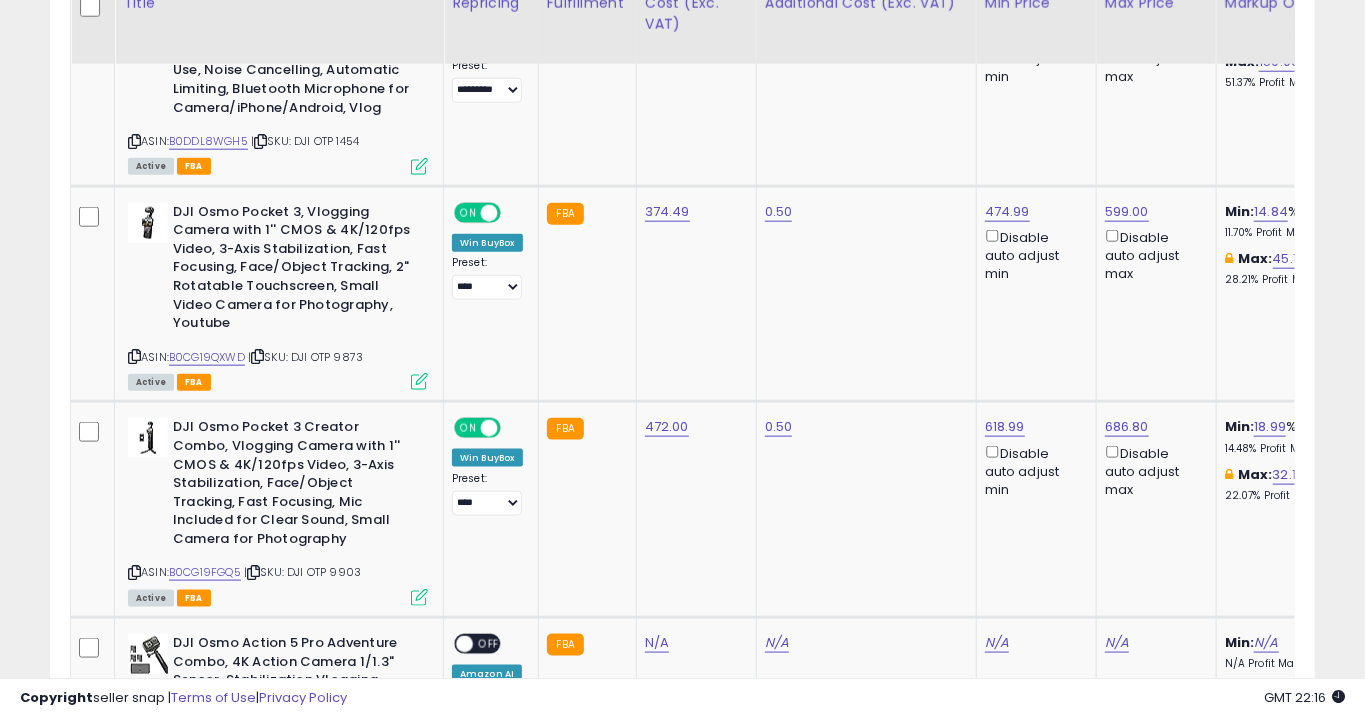 scroll, scrollTop: 1099, scrollLeft: 0, axis: vertical 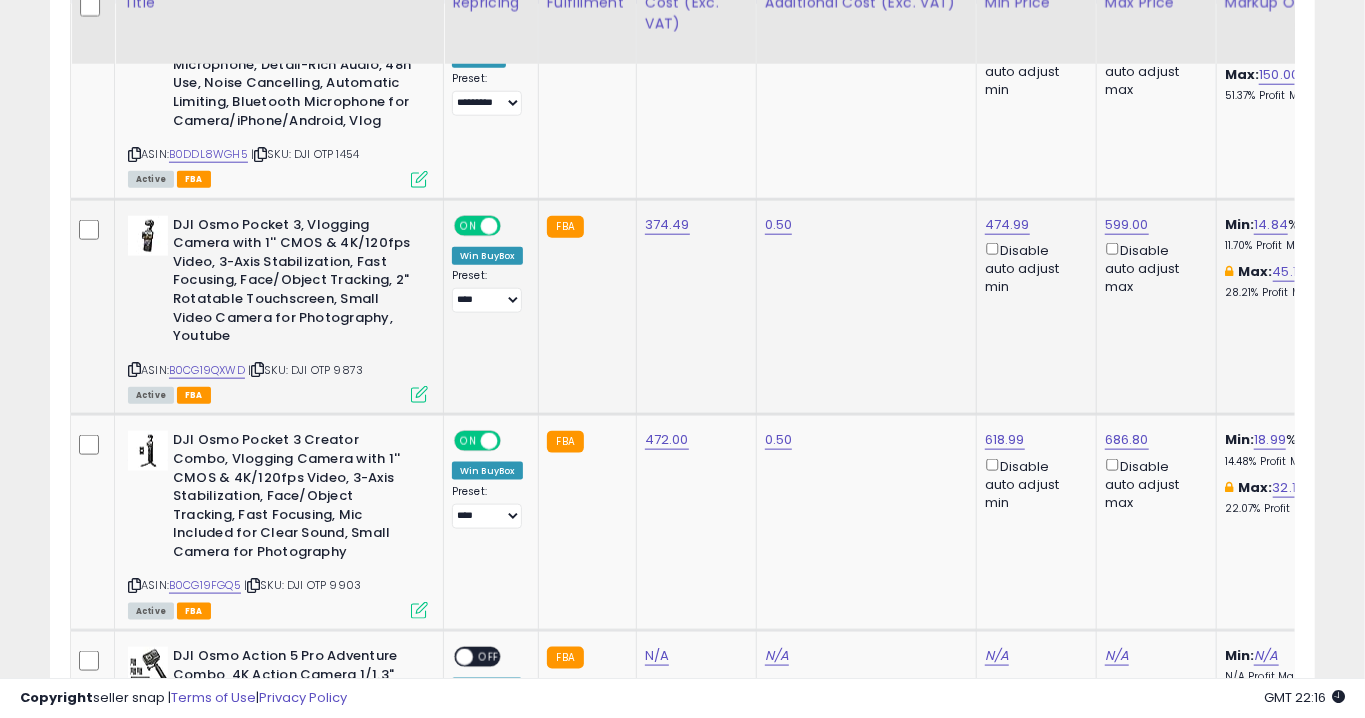 click at bounding box center (419, 394) 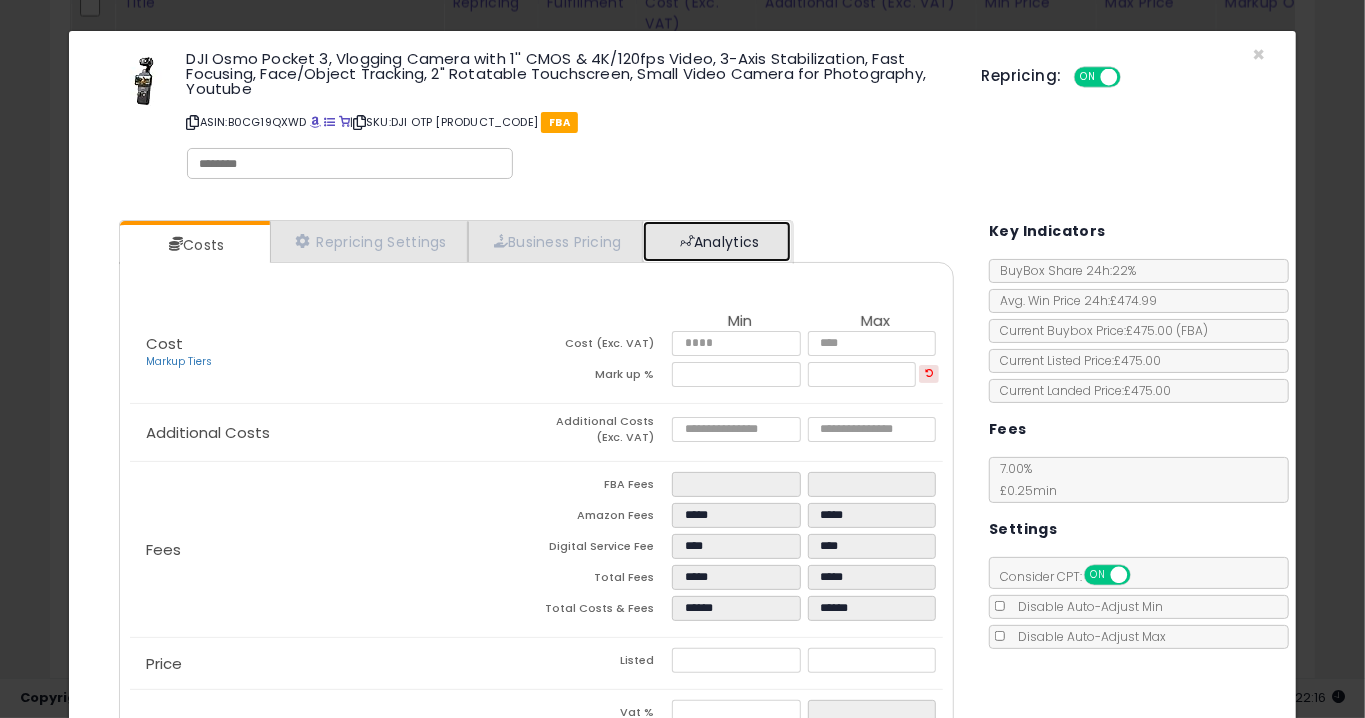 click on "Analytics" at bounding box center [717, 241] 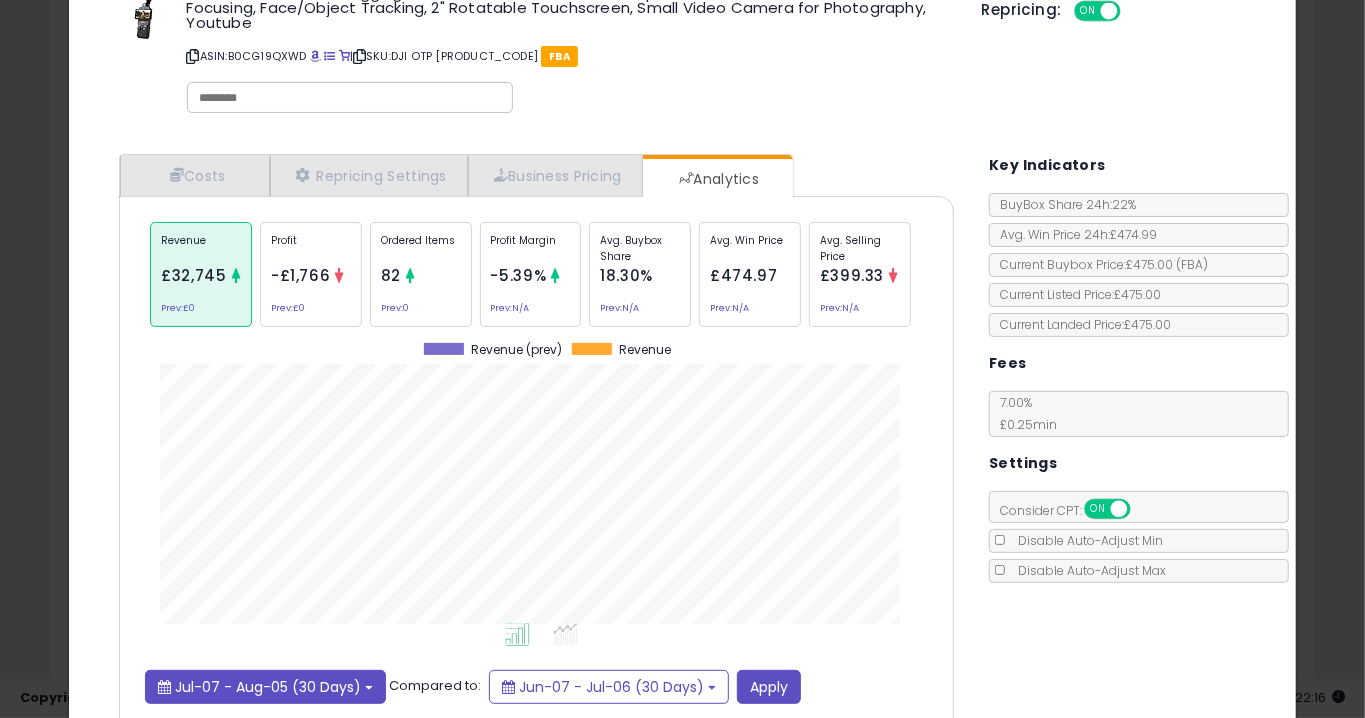 click on "Jul-07 - Aug-05 (30 Days)" at bounding box center [268, 687] 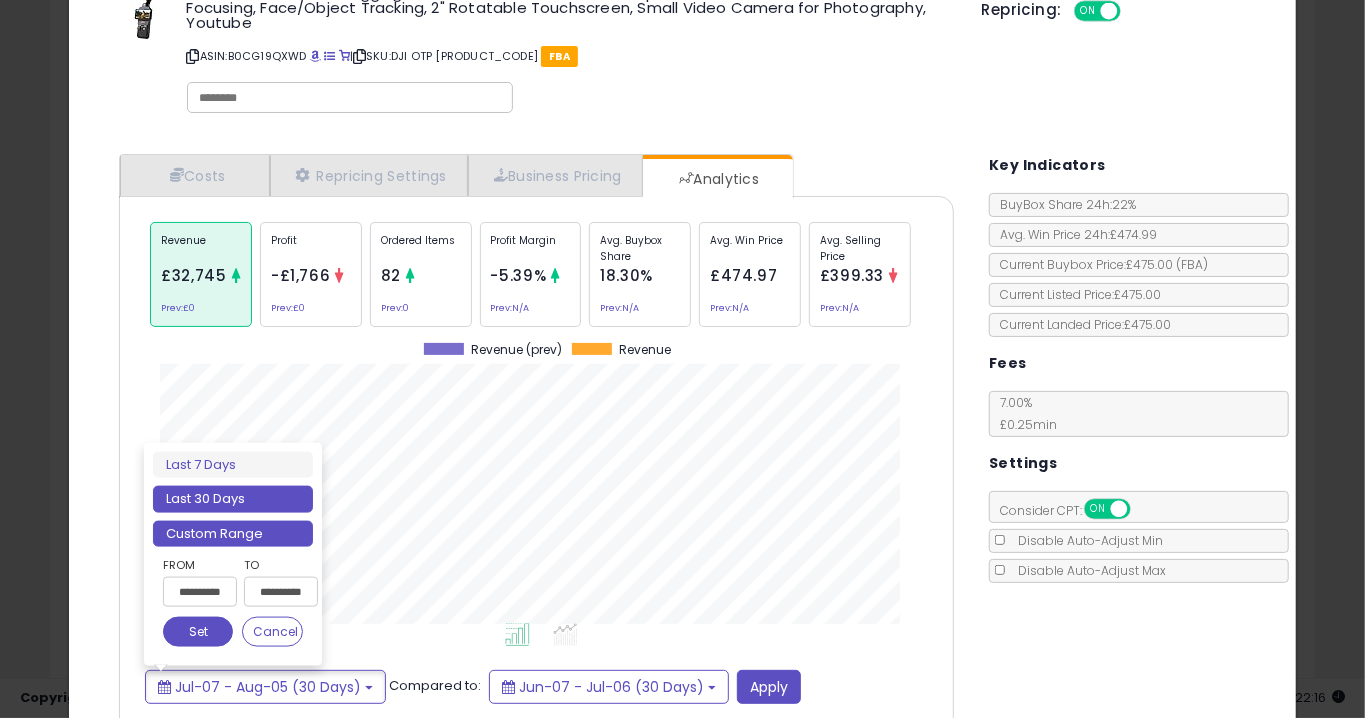 click on "Custom Range" at bounding box center [233, 534] 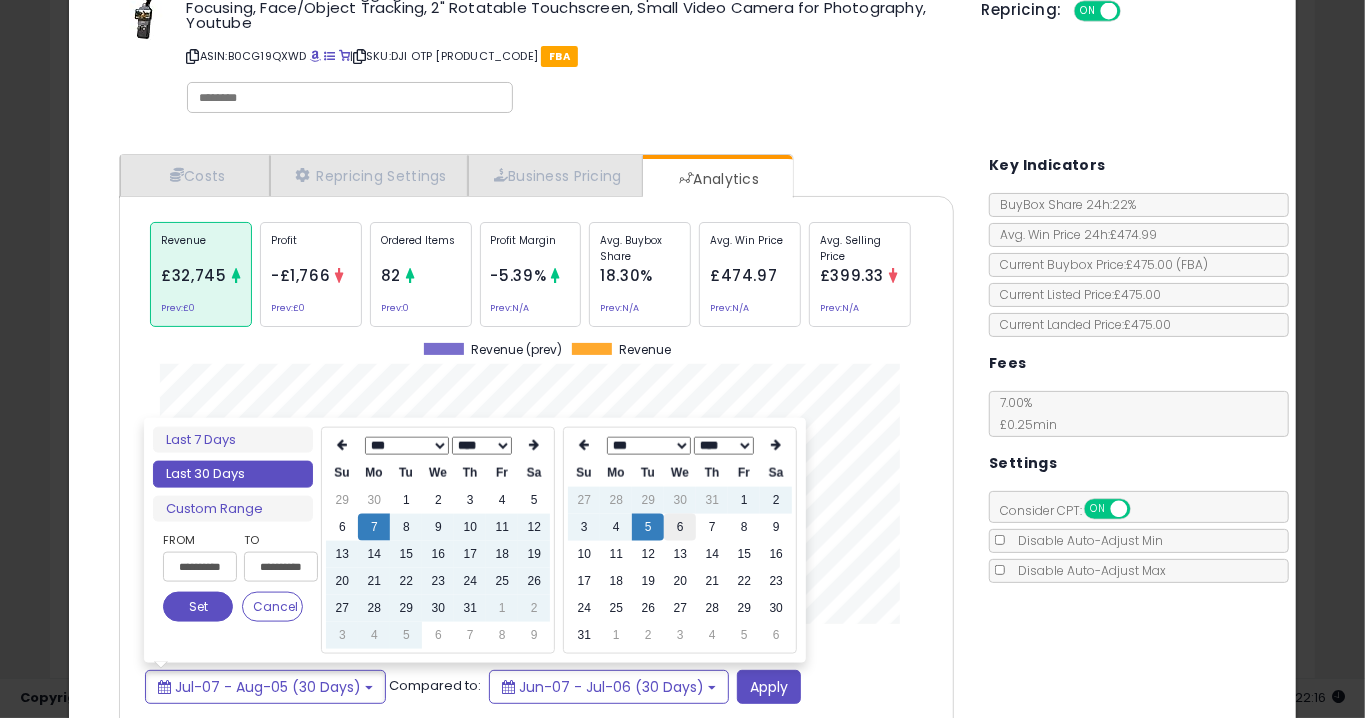 click on "6" at bounding box center (680, 527) 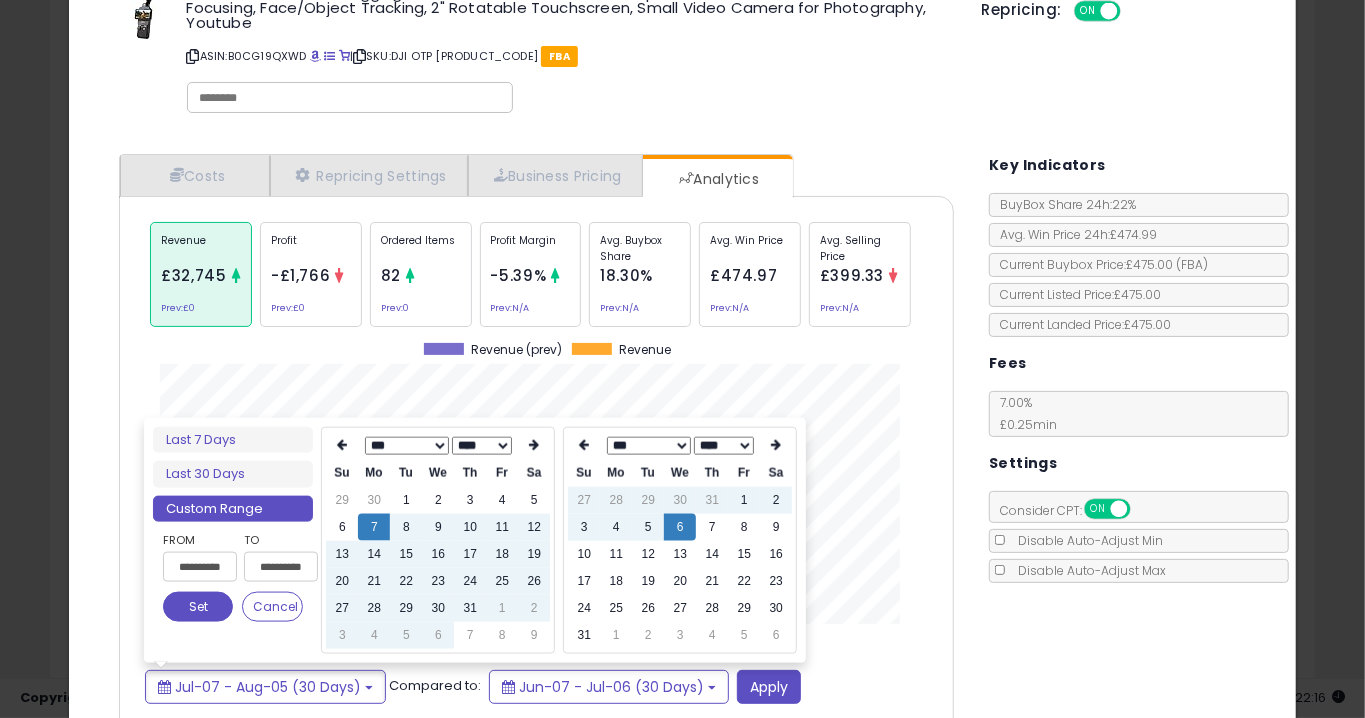 click on "Set" at bounding box center (198, 607) 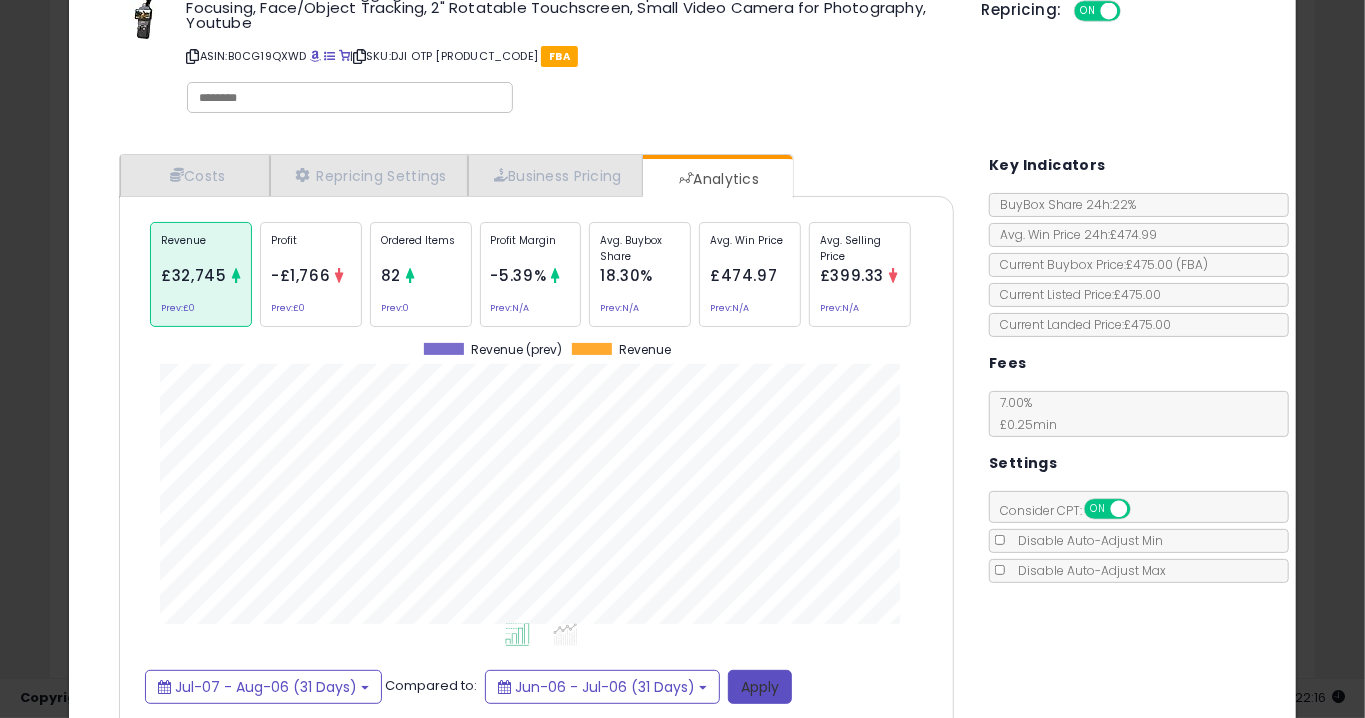 click on "Apply" at bounding box center [760, 687] 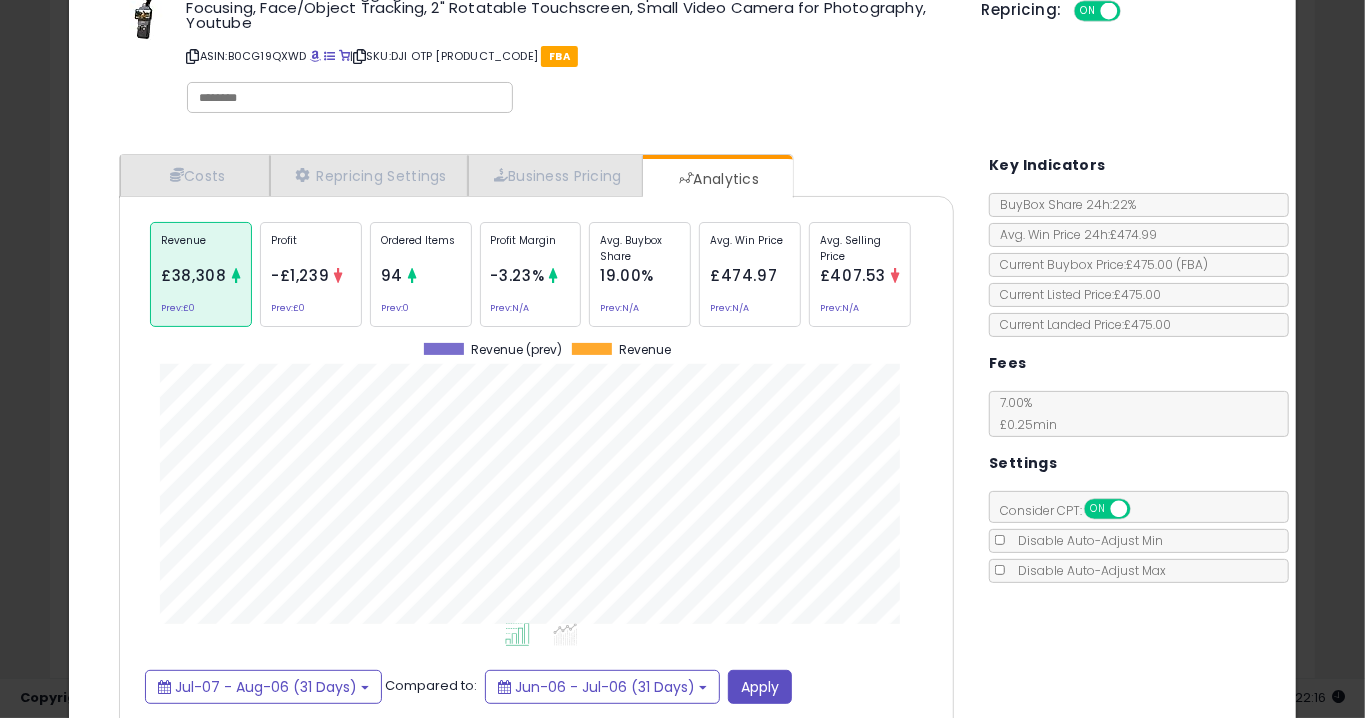 click on "Ordered Items" at bounding box center (421, 248) 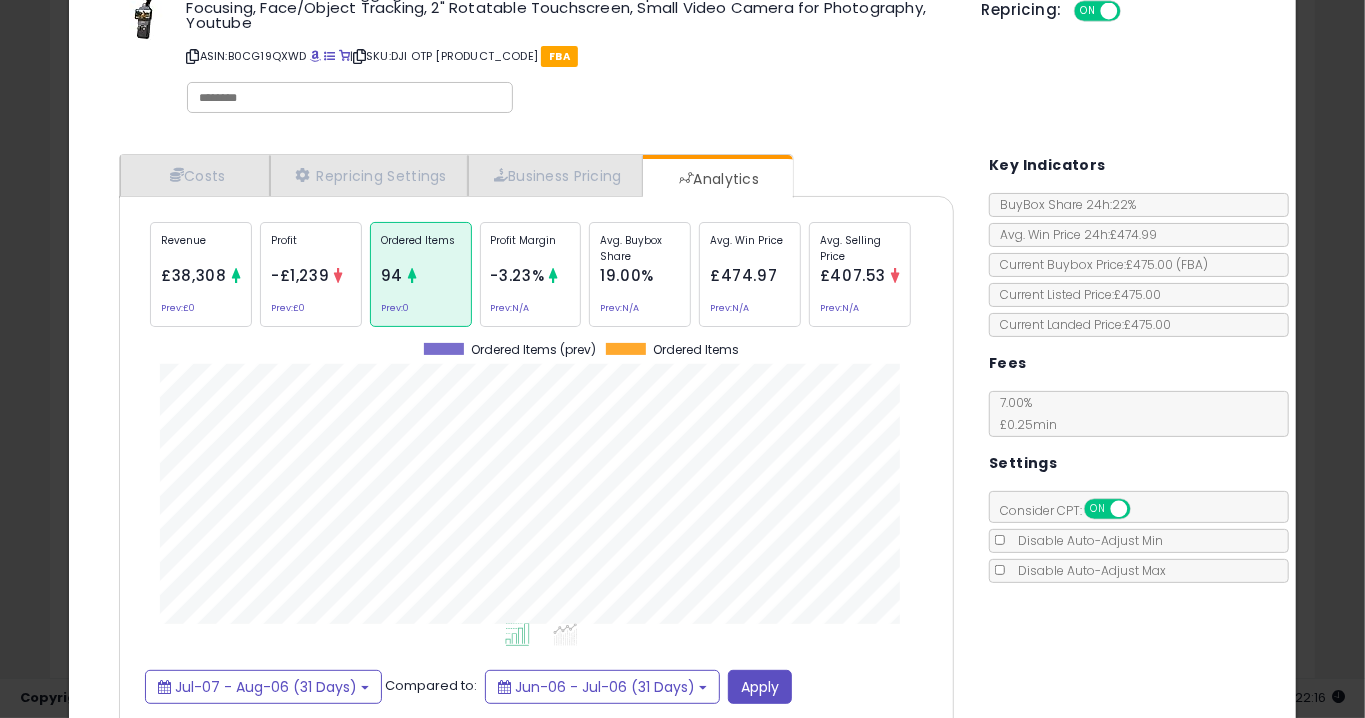 click on "Revenue
£38,308
Prev:  £0" at bounding box center (201, 274) 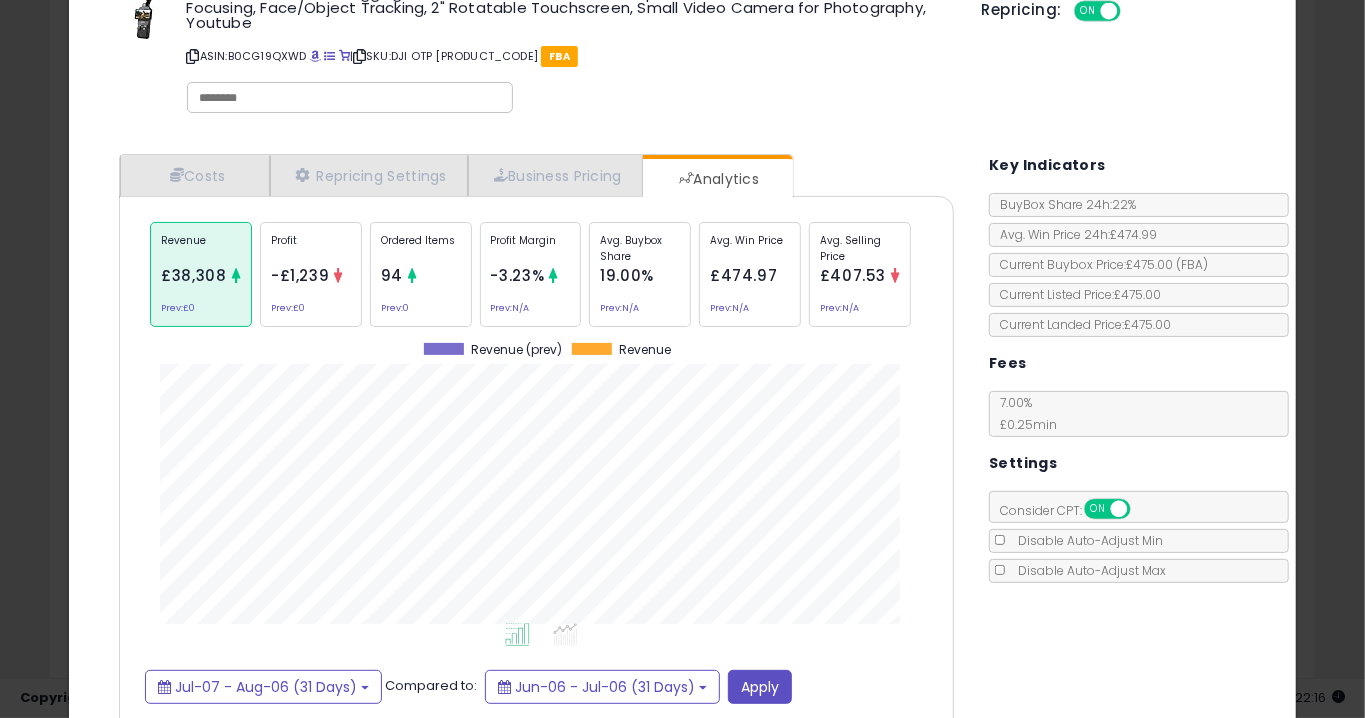 click on "× Close
DJI Osmo Pocket 3, Vlogging Camera with 1'' CMOS & 4K/120fps Video, 3-Axis Stabilization, Fast Focusing, Face/Object Tracking, 2" Rotatable Touchscreen, Small Video Camera for Photography, Youtube
ASIN:  B0CG19QXWD
|
SKU:  DJI OTP 9873
FBA
Repricing:
ON   OFF" 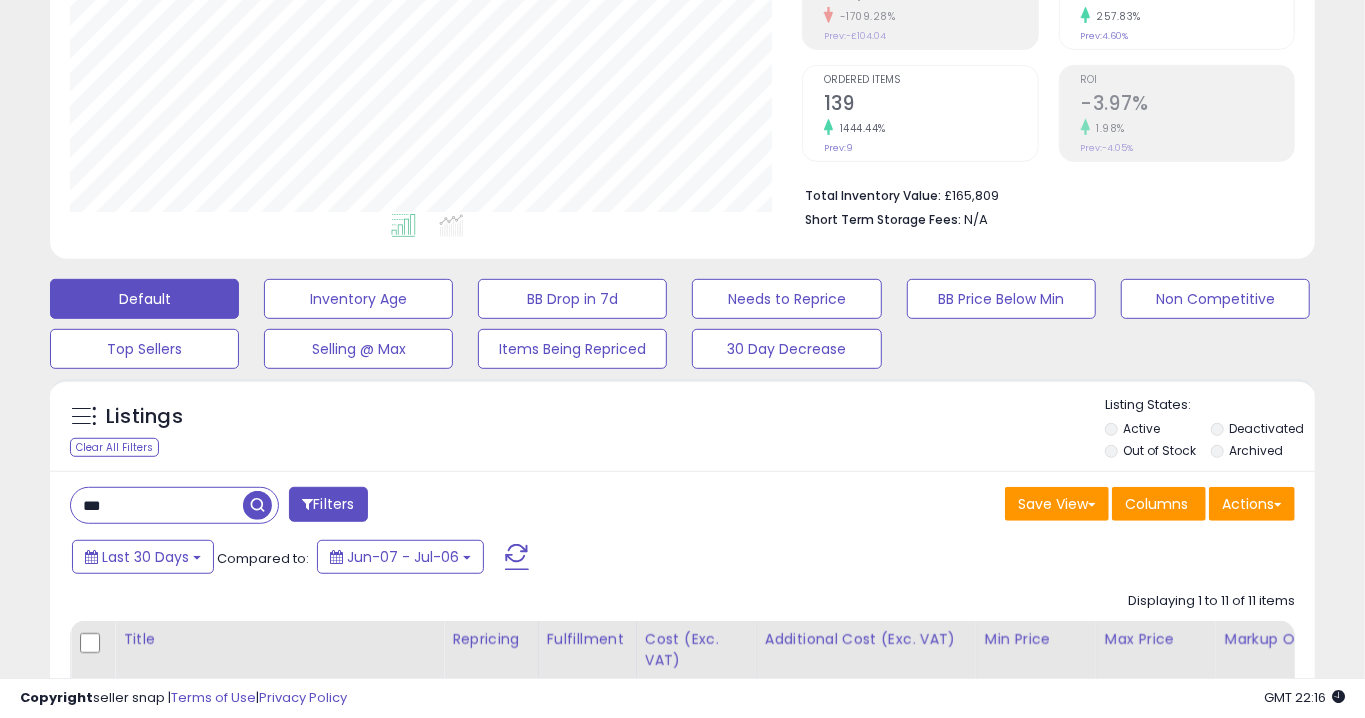 click on "***" at bounding box center (157, 505) 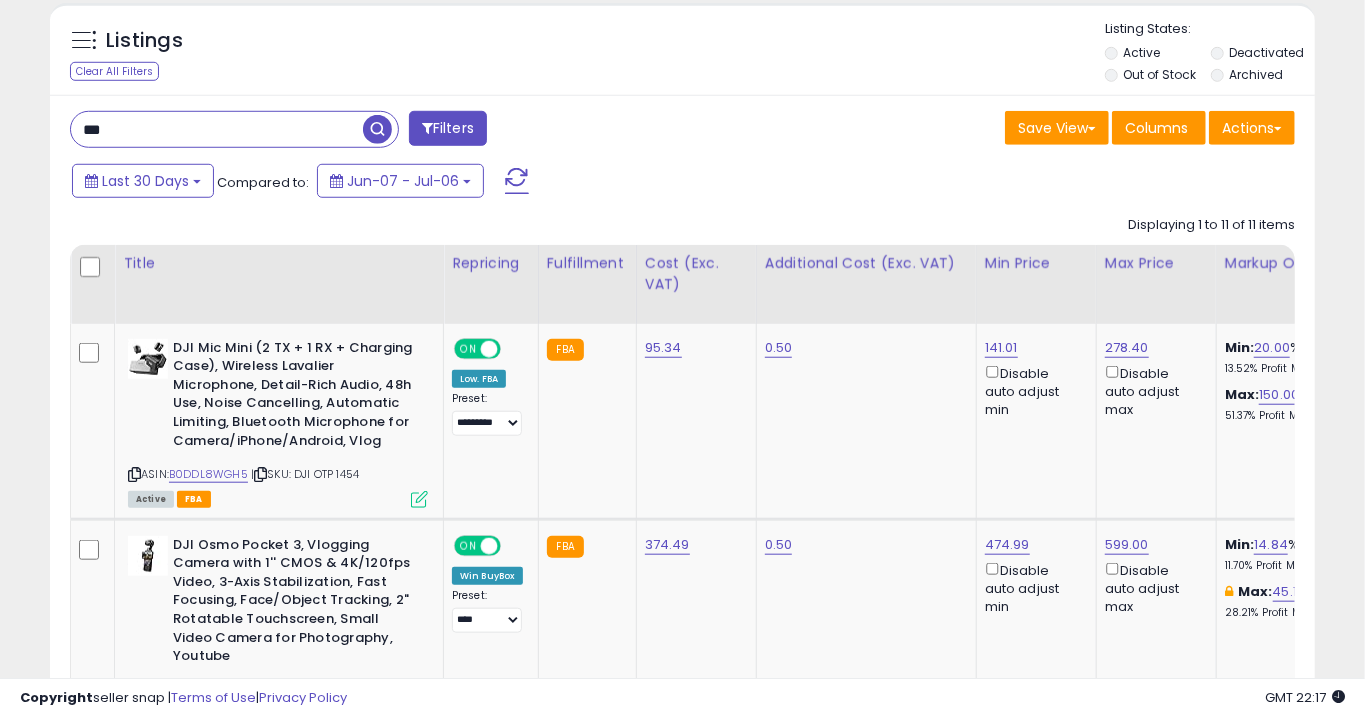 click on "***" at bounding box center (217, 129) 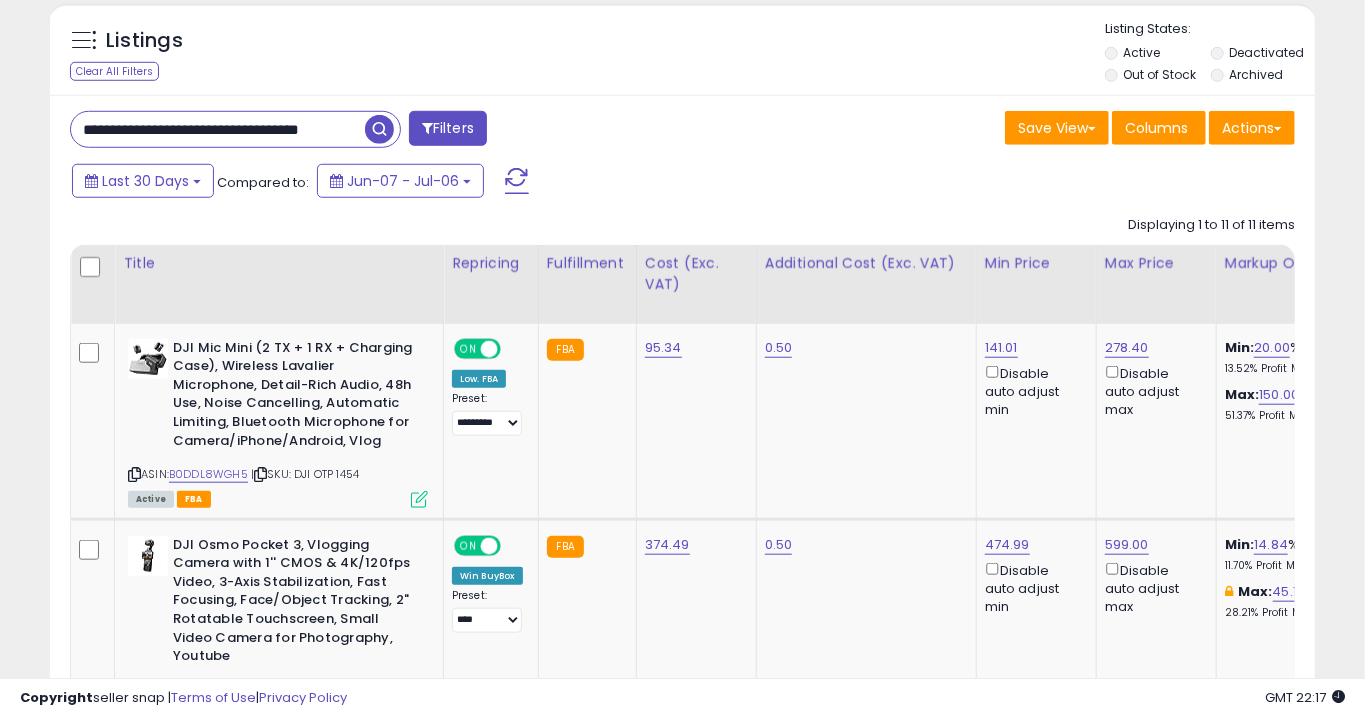 click on "**********" at bounding box center [218, 129] 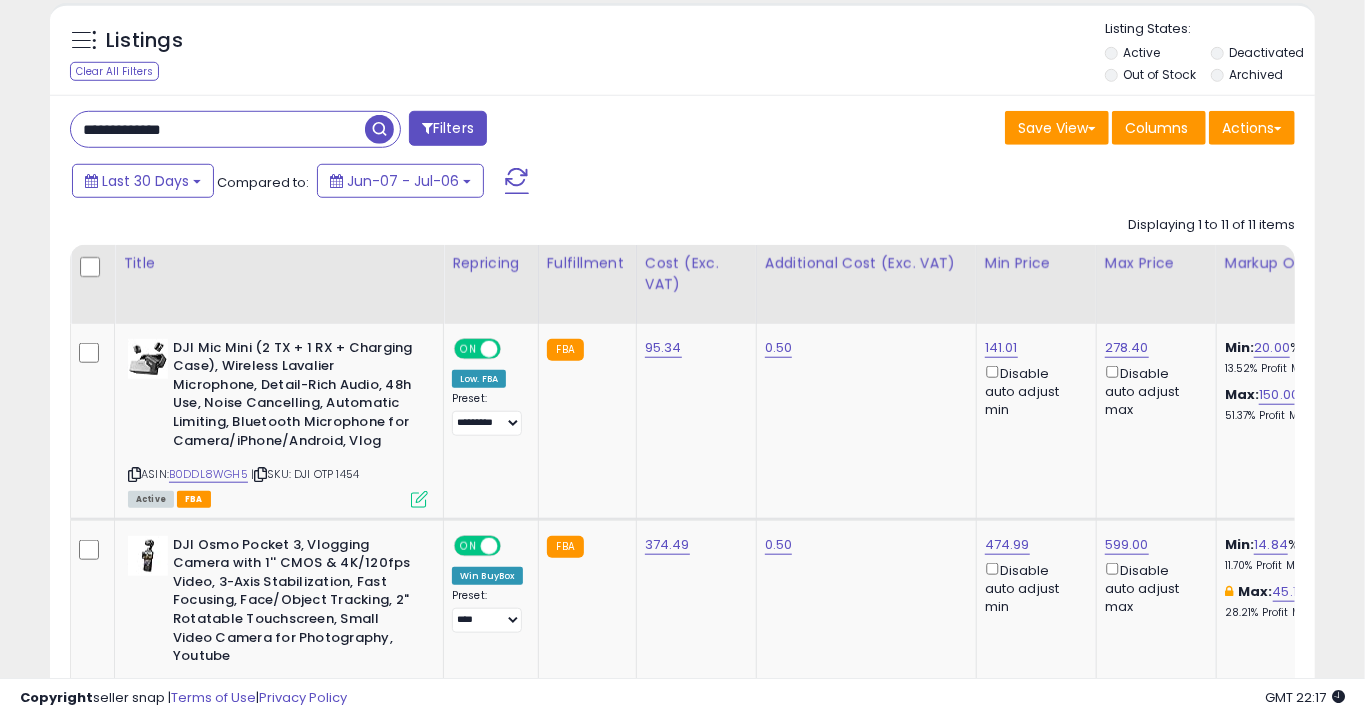 click on "**********" at bounding box center (218, 129) 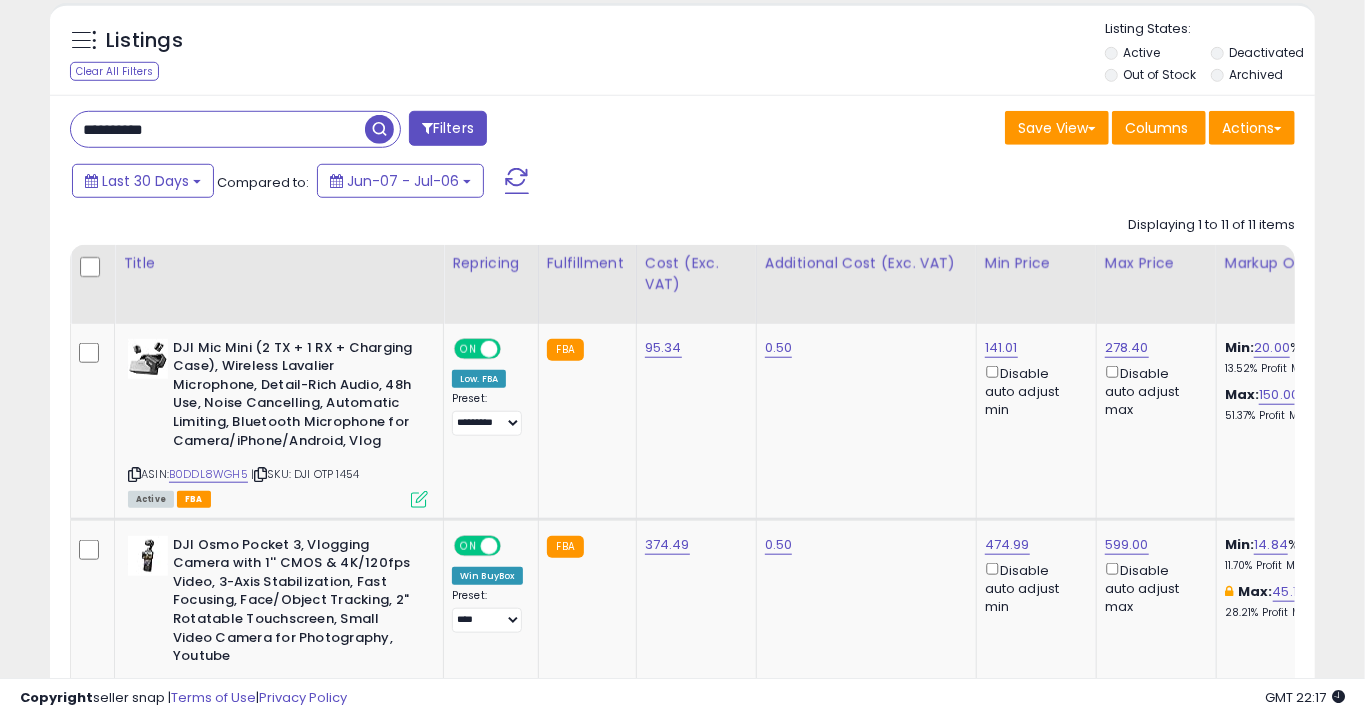 type on "**********" 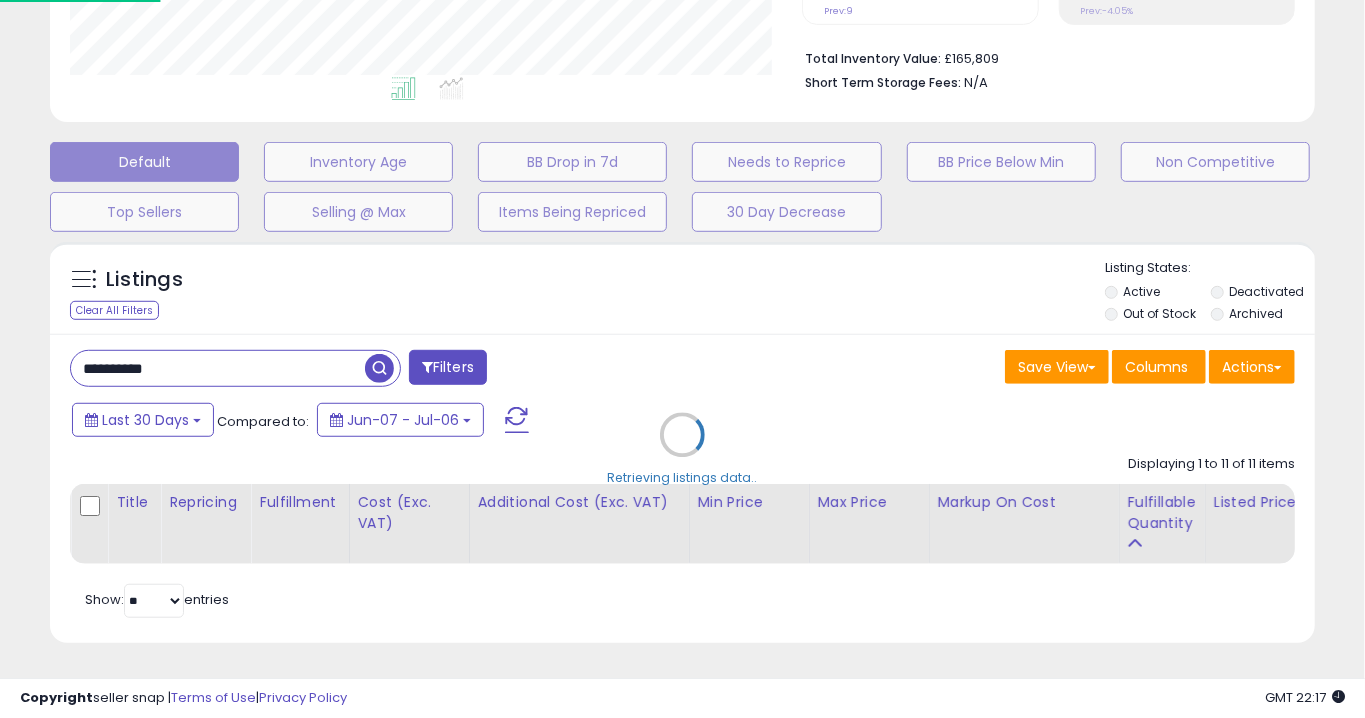 scroll, scrollTop: 555, scrollLeft: 0, axis: vertical 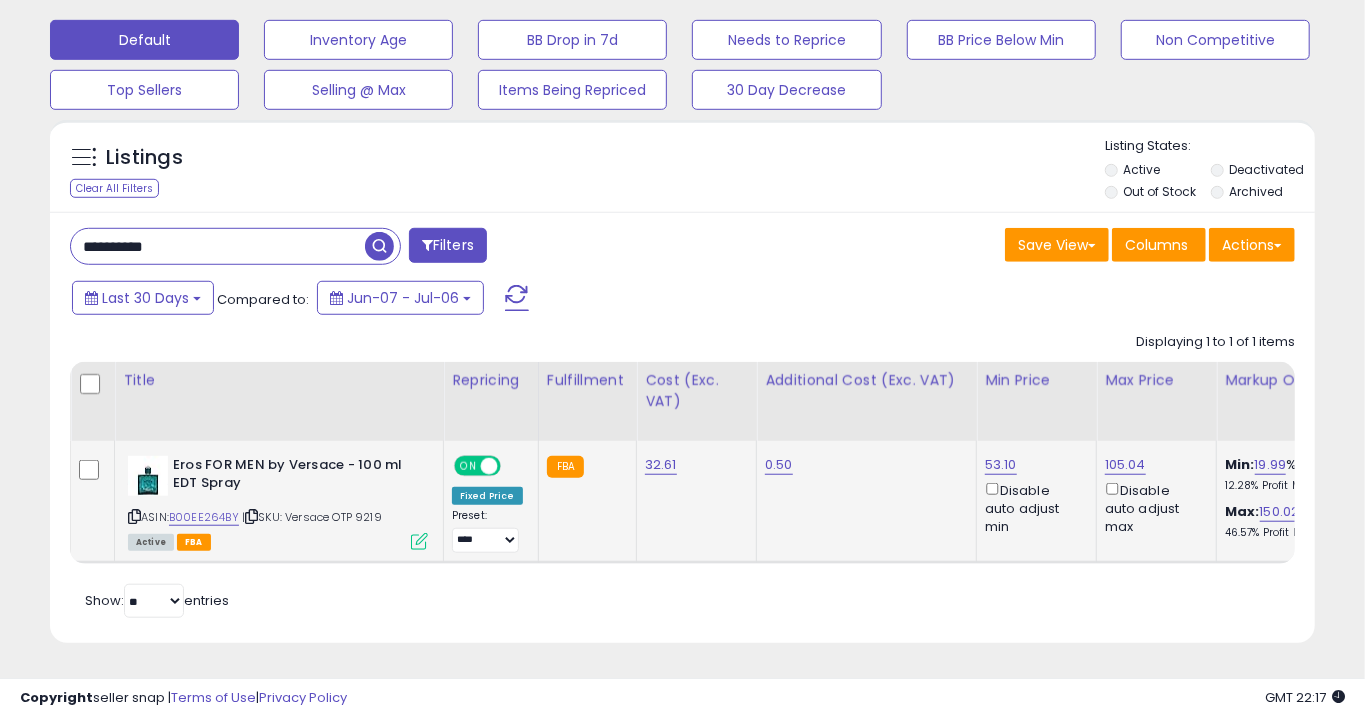 click at bounding box center (419, 541) 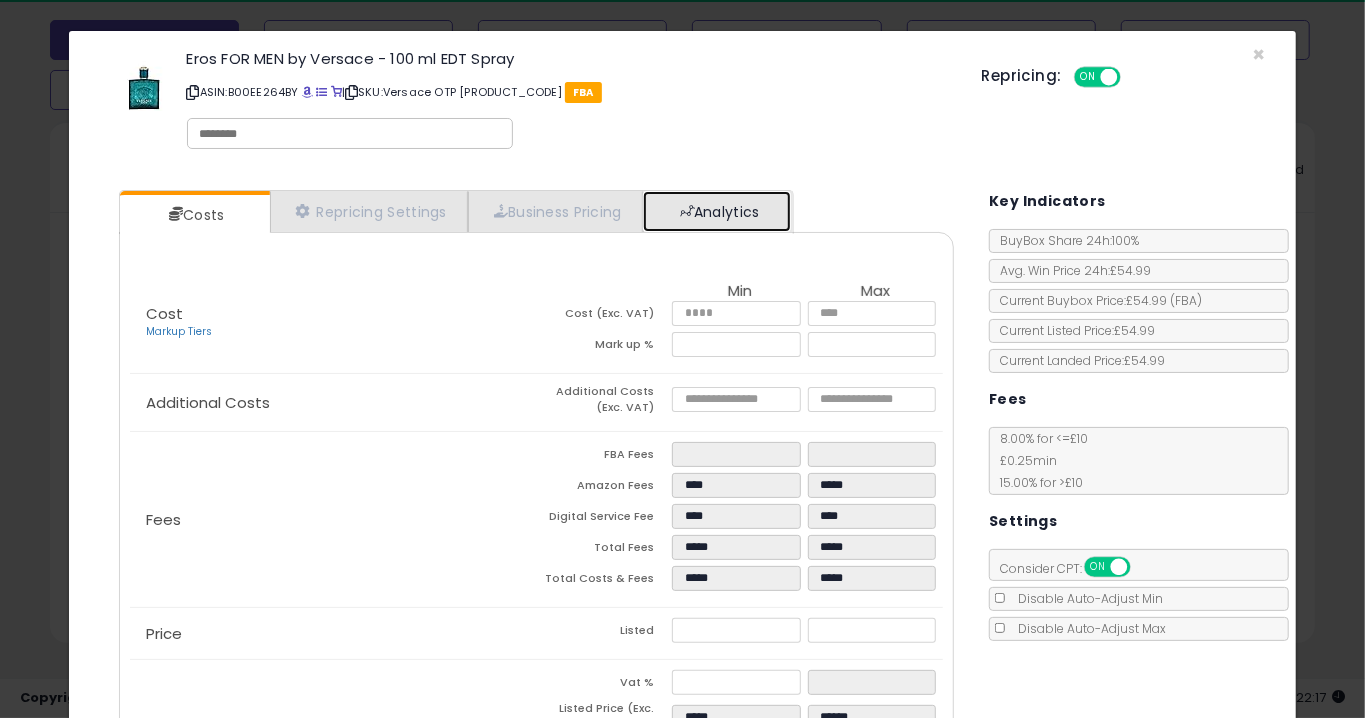 click on "Analytics" at bounding box center (717, 211) 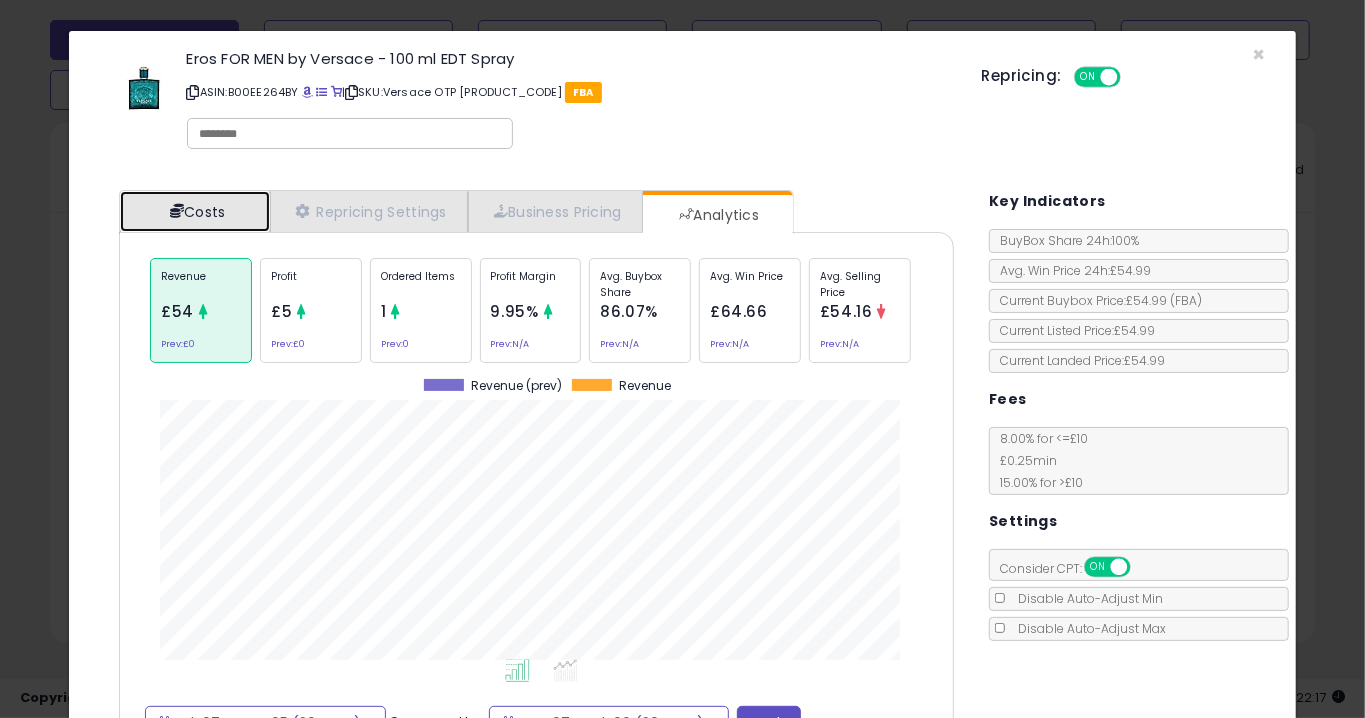 click on "Costs" at bounding box center (195, 211) 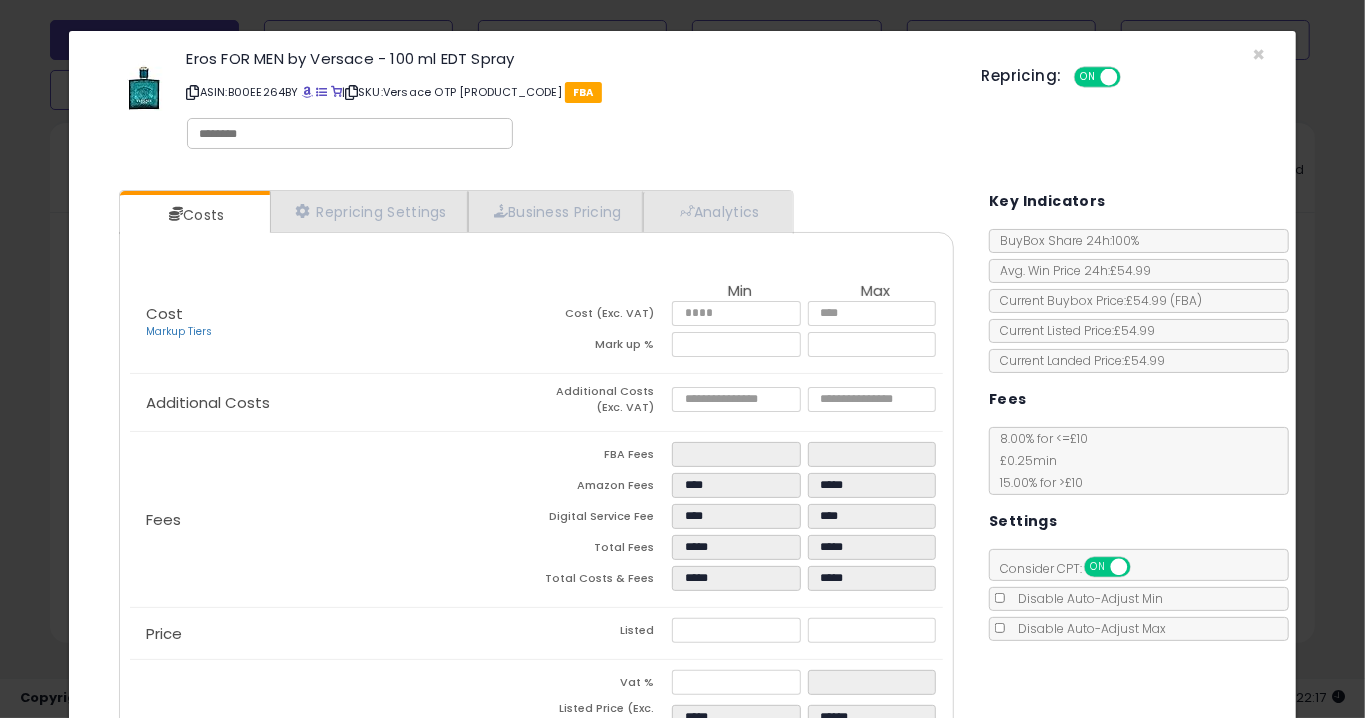 click on "Eros FOR MEN by Versace - 100 ml EDT Spray ASIN: B00EE264BY SKU: Versace OTP [PRODUCT_CODE] FBA" 